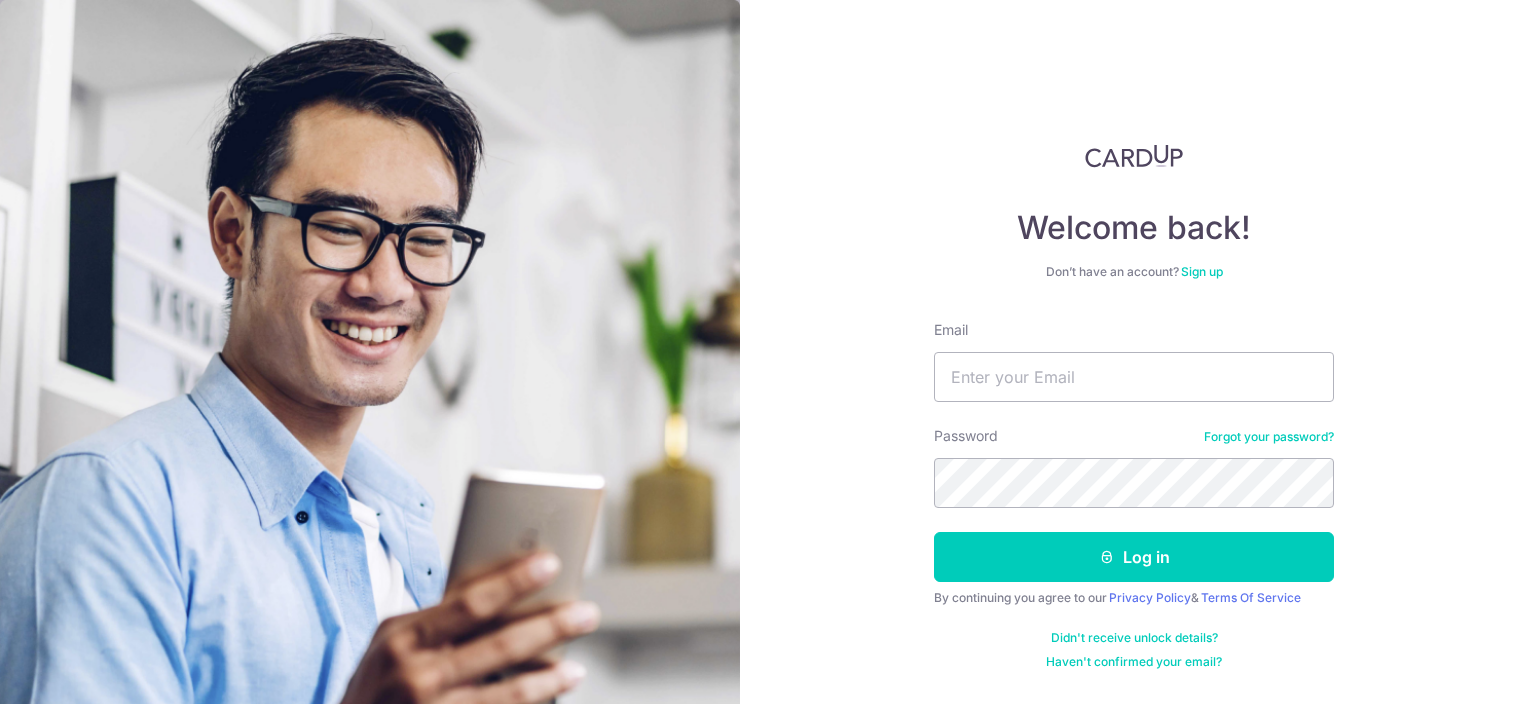 scroll, scrollTop: 0, scrollLeft: 0, axis: both 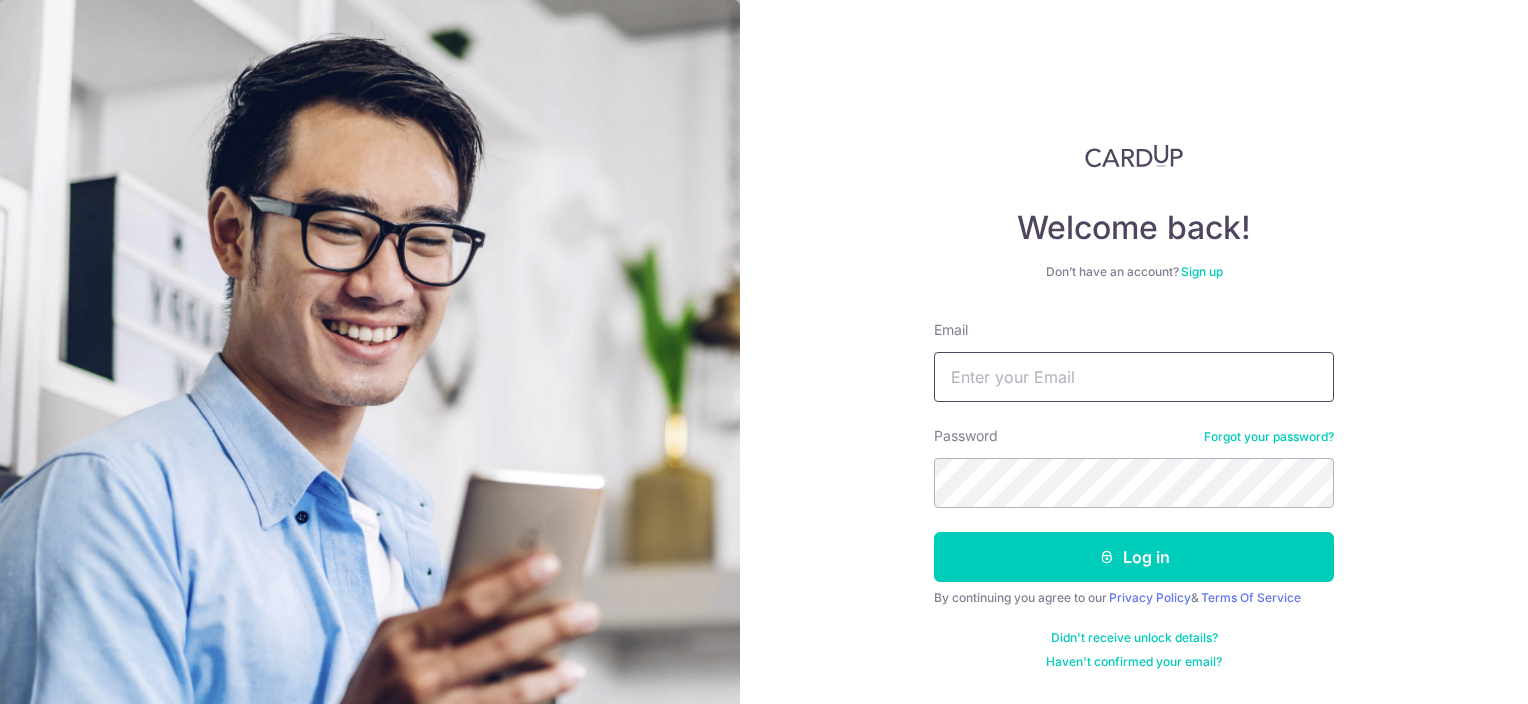 click on "Email" at bounding box center [1134, 377] 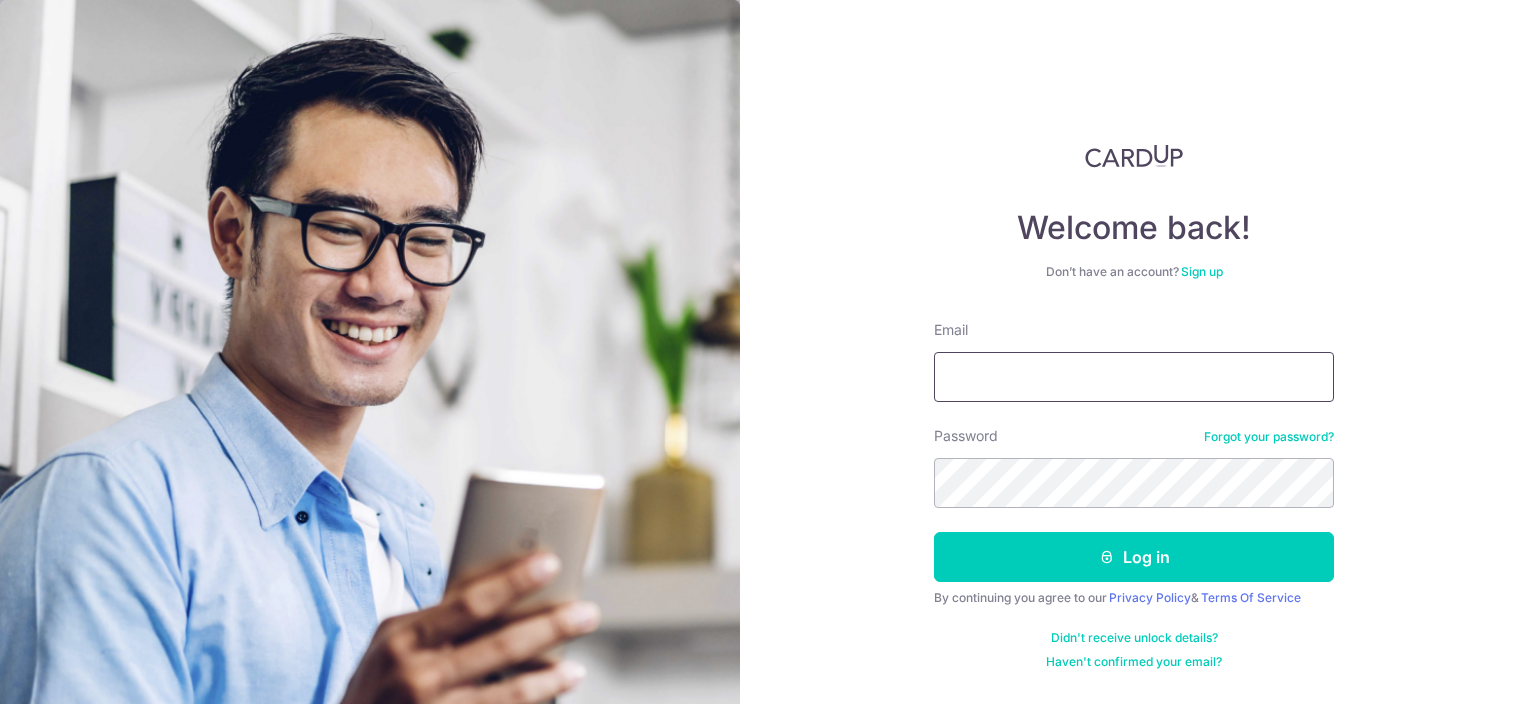 click on "Email" at bounding box center (1134, 377) 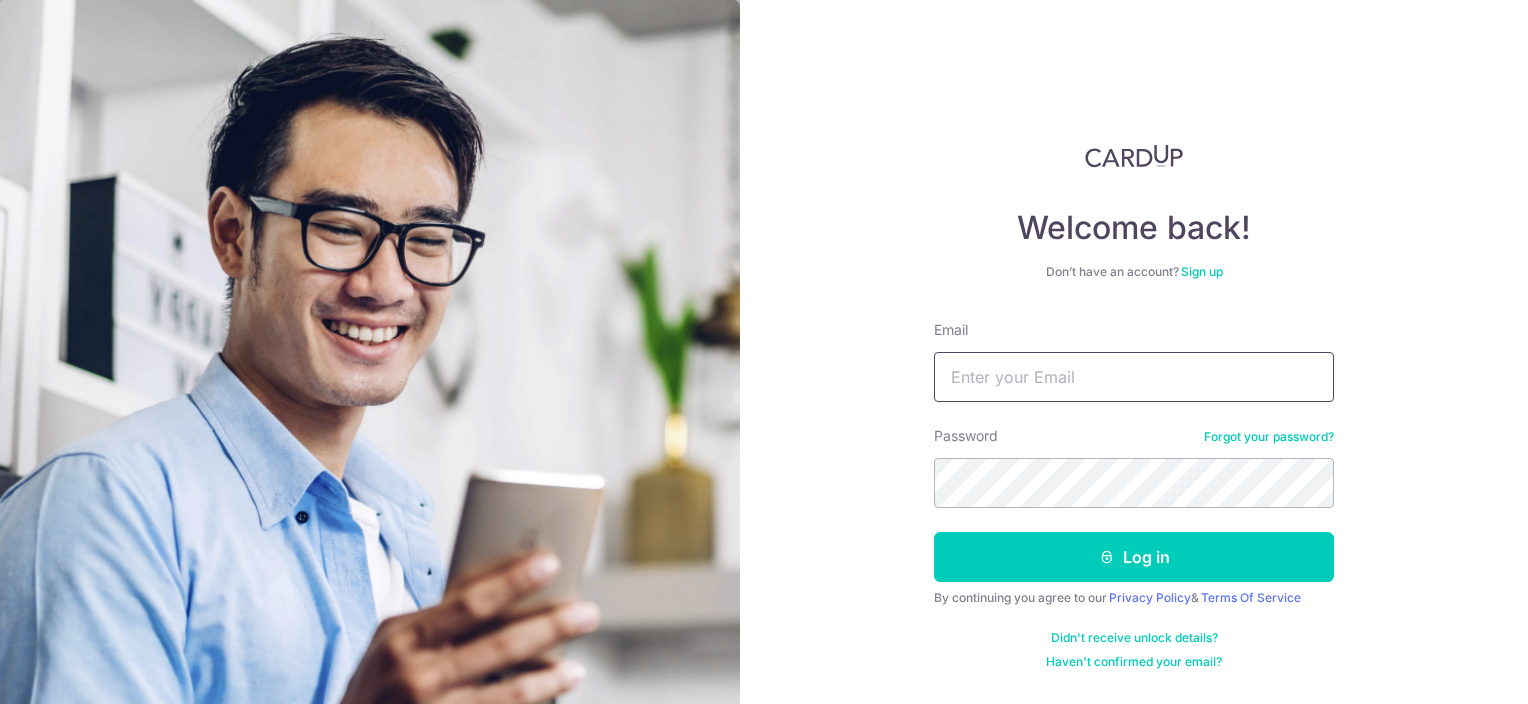 click on "Email" at bounding box center [1134, 377] 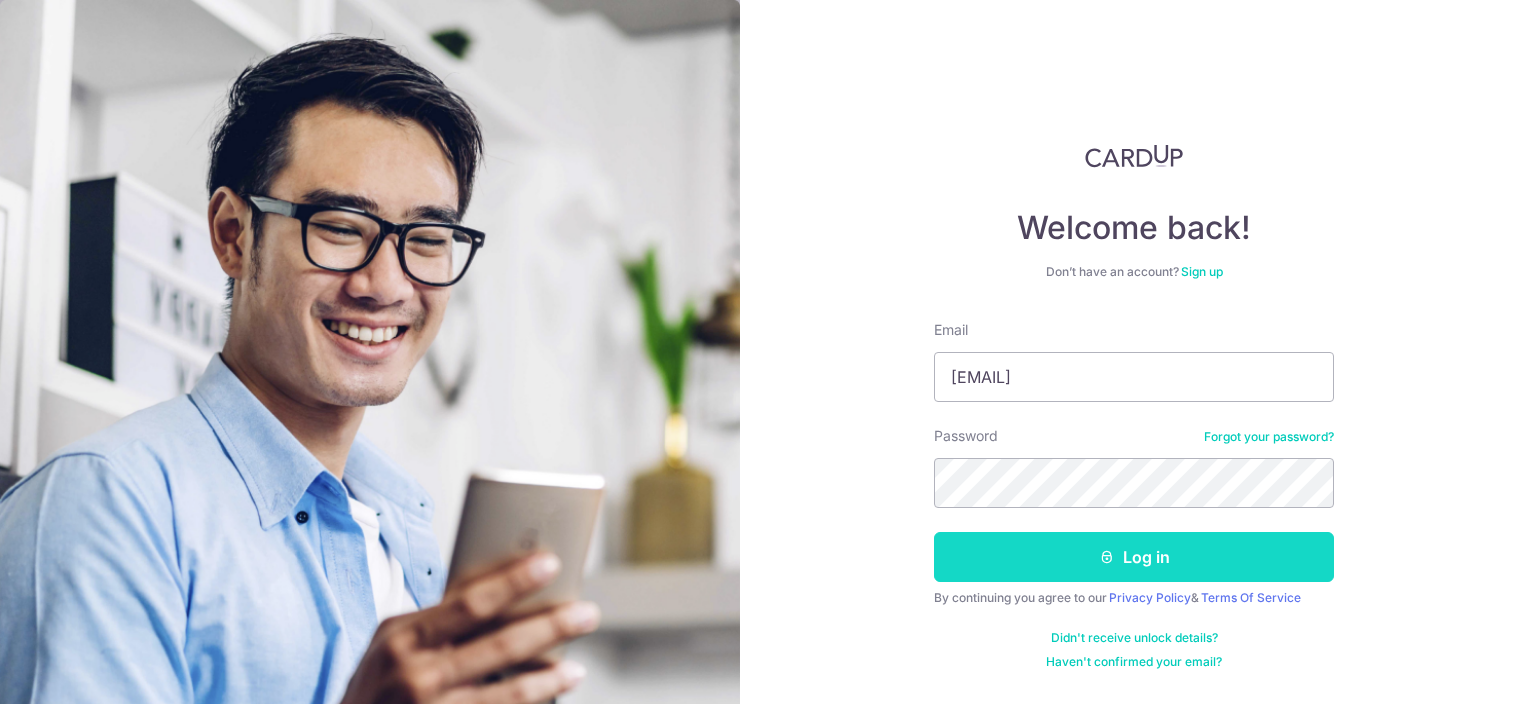 click on "Log in" at bounding box center [1134, 557] 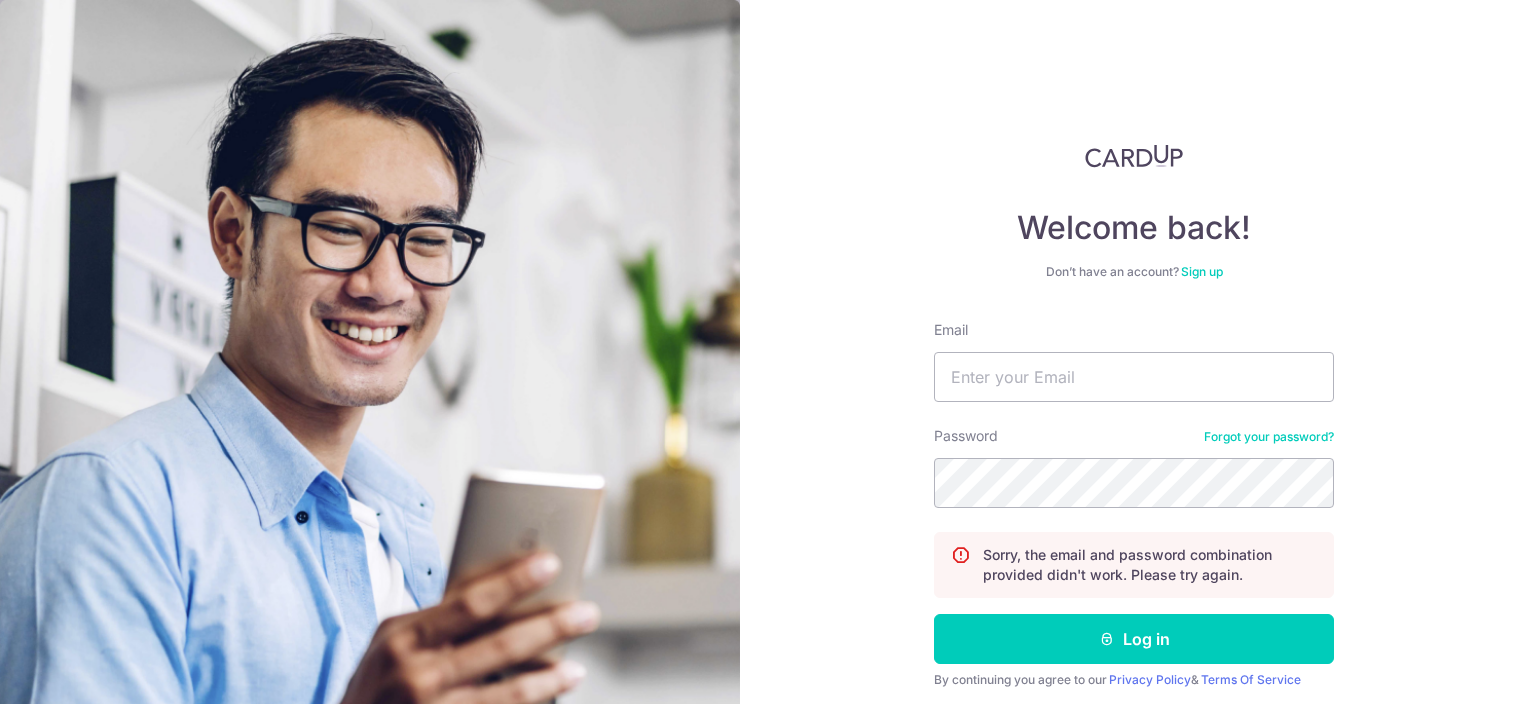 scroll, scrollTop: 0, scrollLeft: 0, axis: both 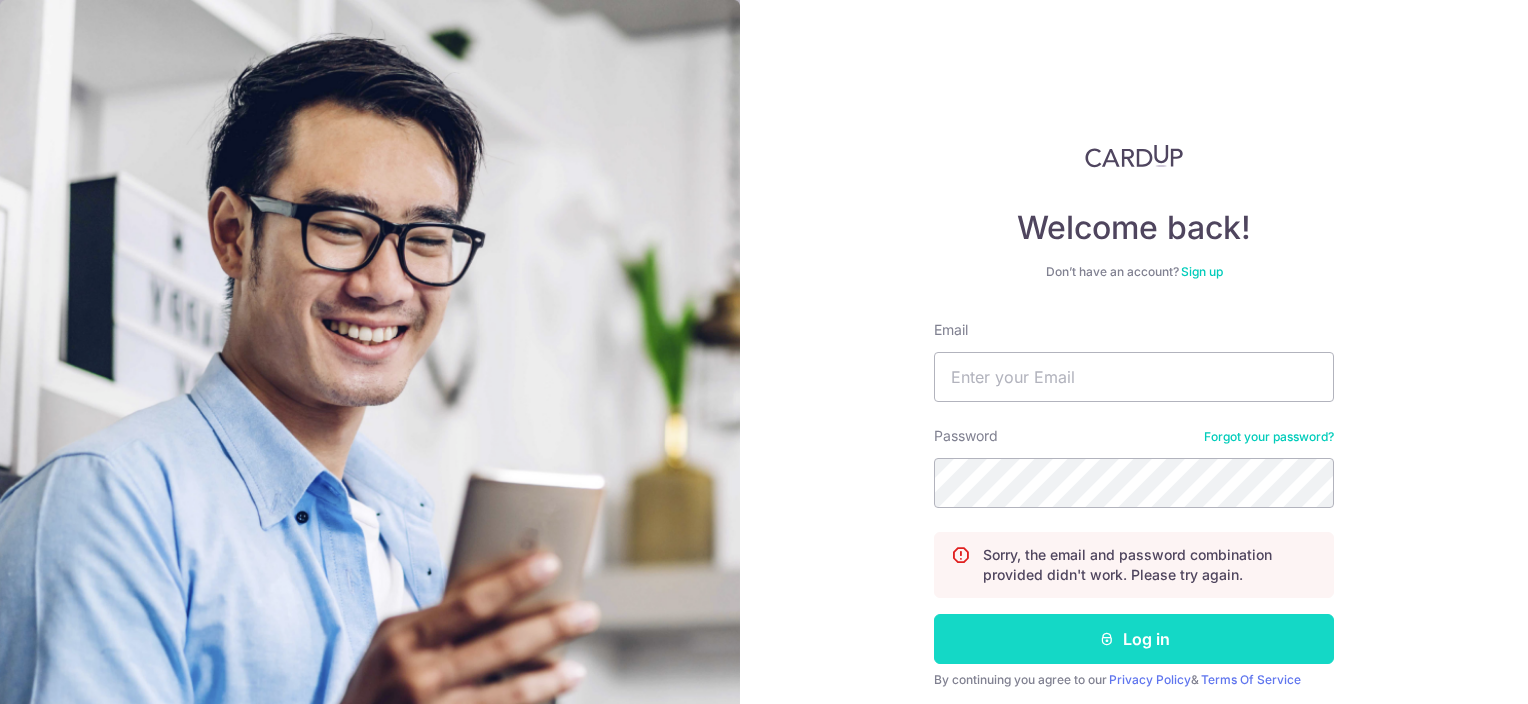 click on "Log in" at bounding box center [1134, 639] 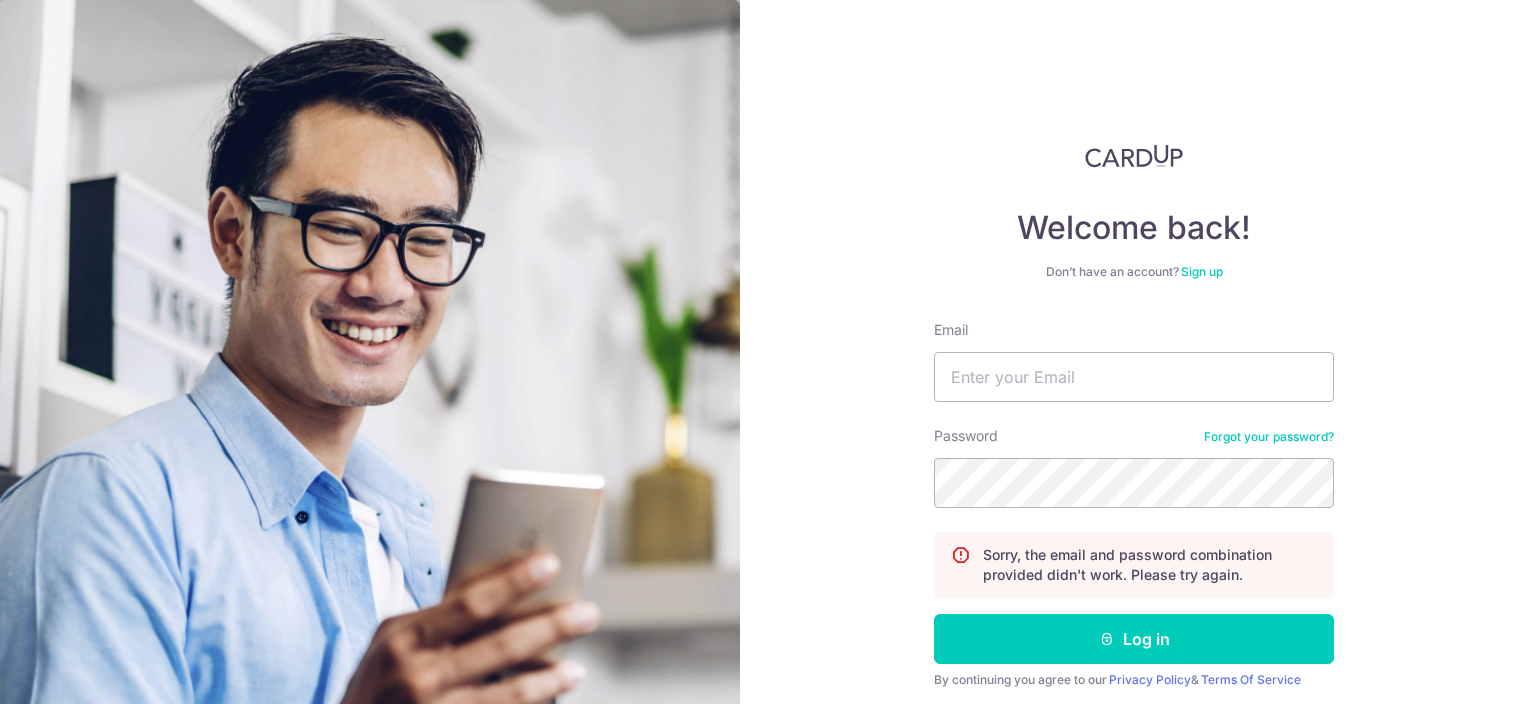 scroll, scrollTop: 0, scrollLeft: 0, axis: both 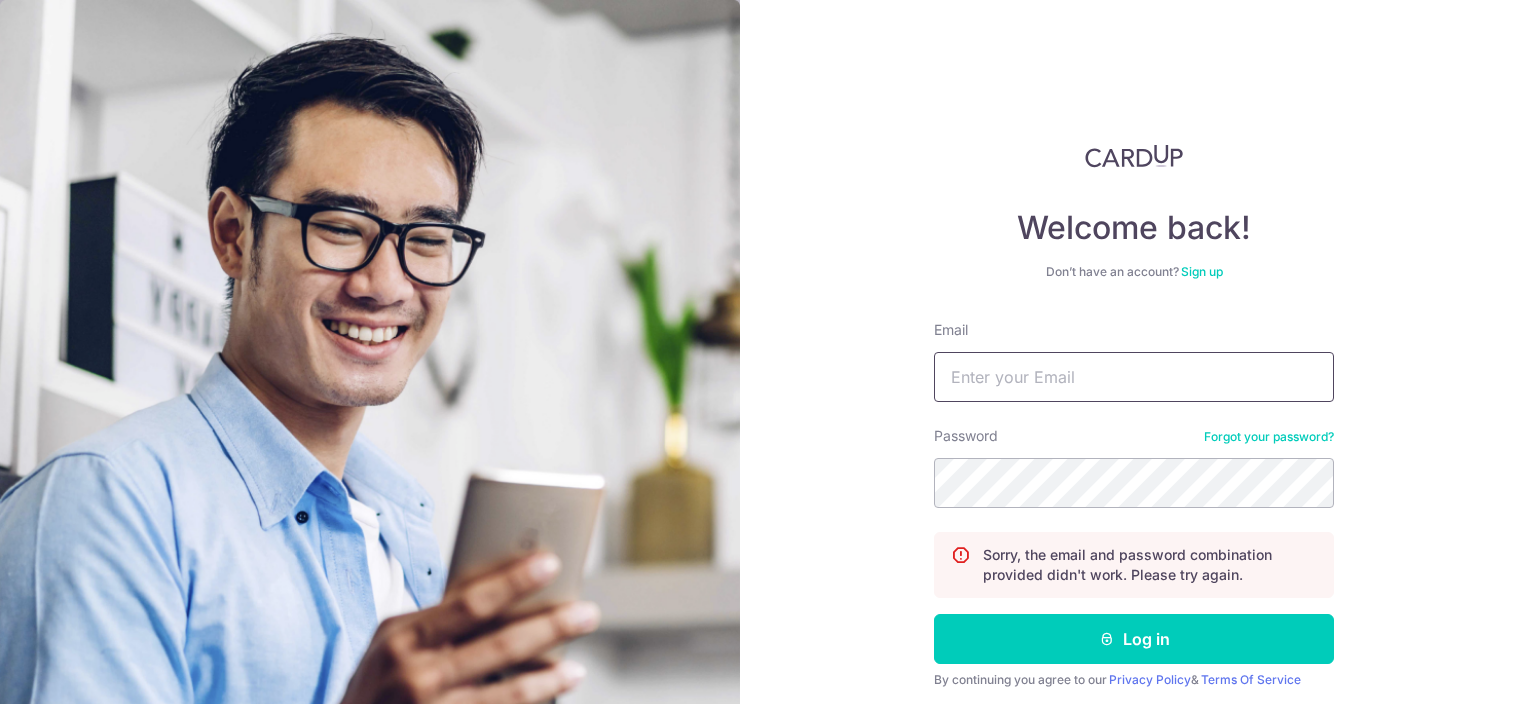 click on "Email" at bounding box center [1134, 377] 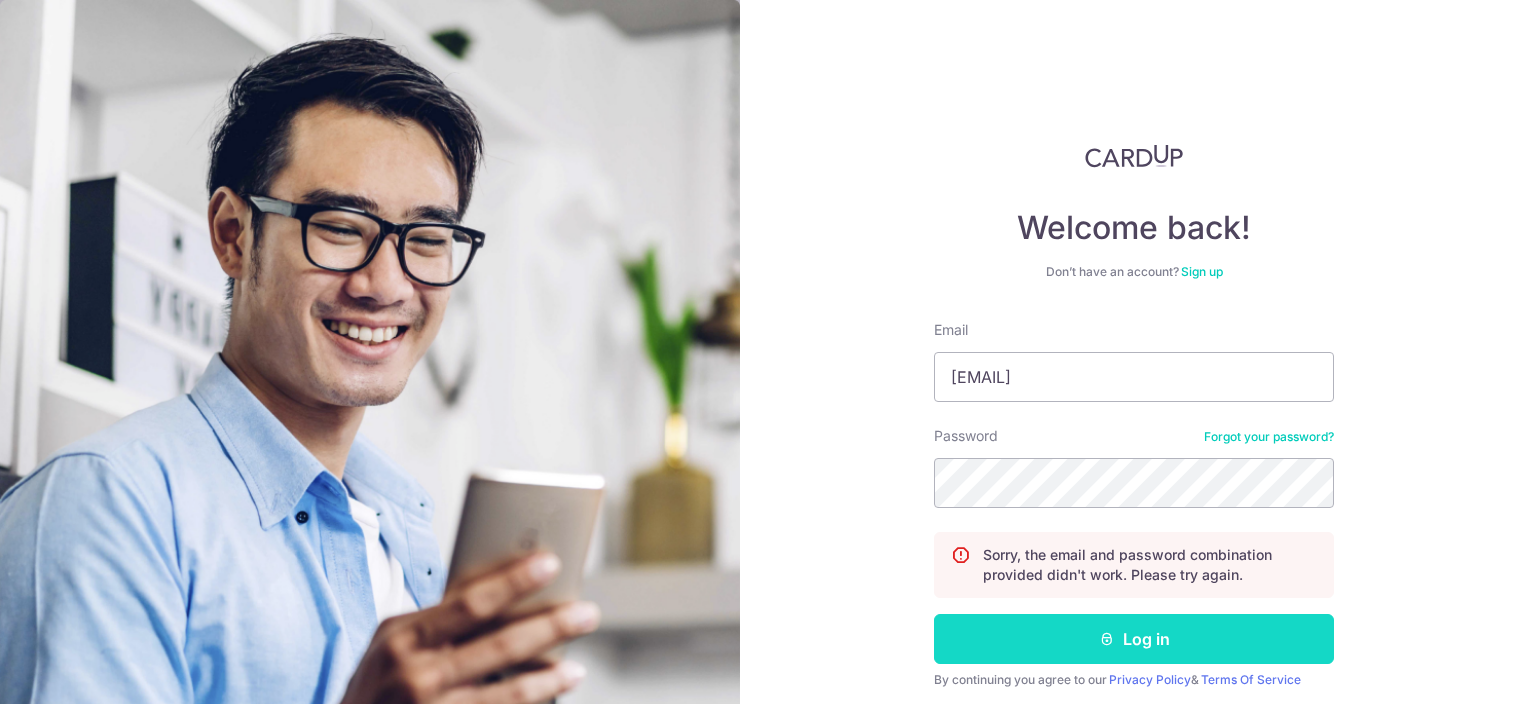 click on "Log in" at bounding box center [1134, 639] 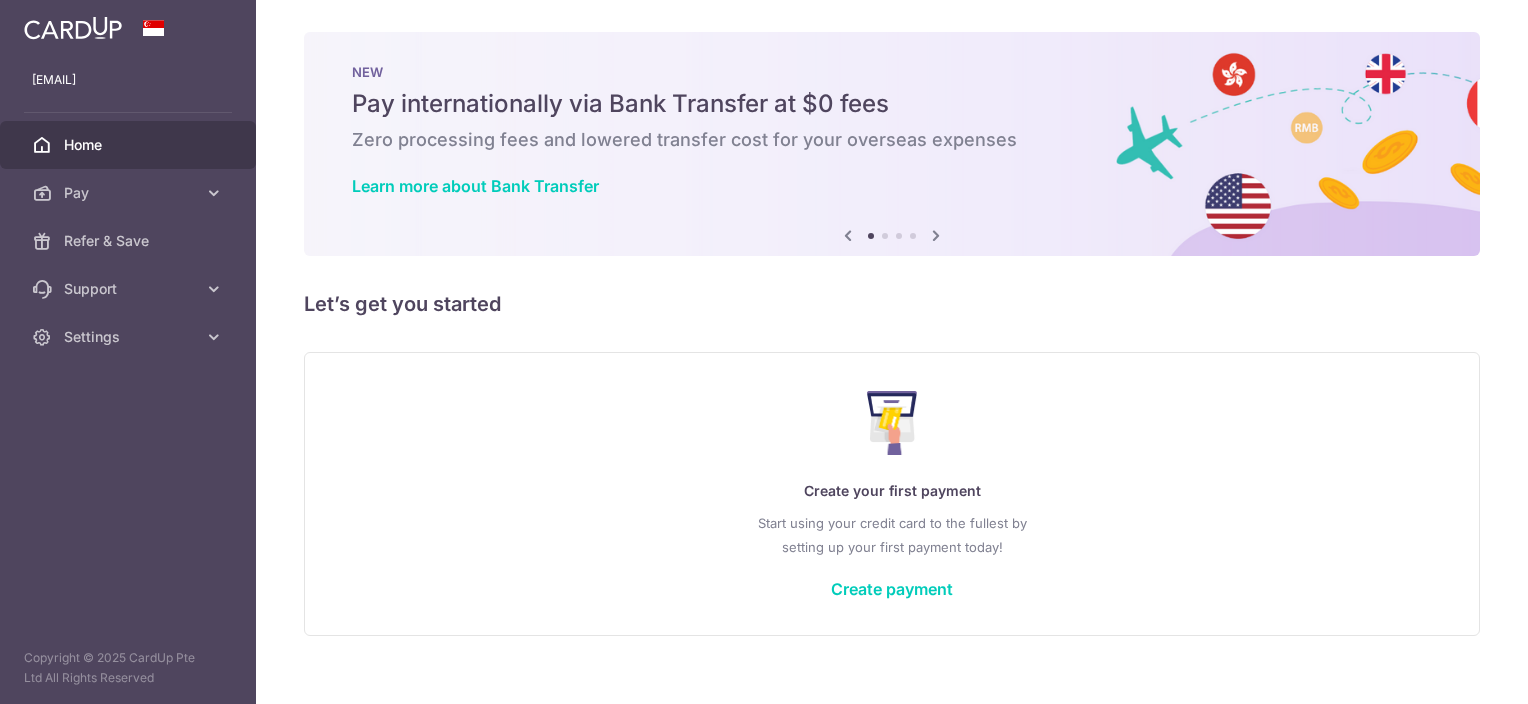 scroll, scrollTop: 0, scrollLeft: 0, axis: both 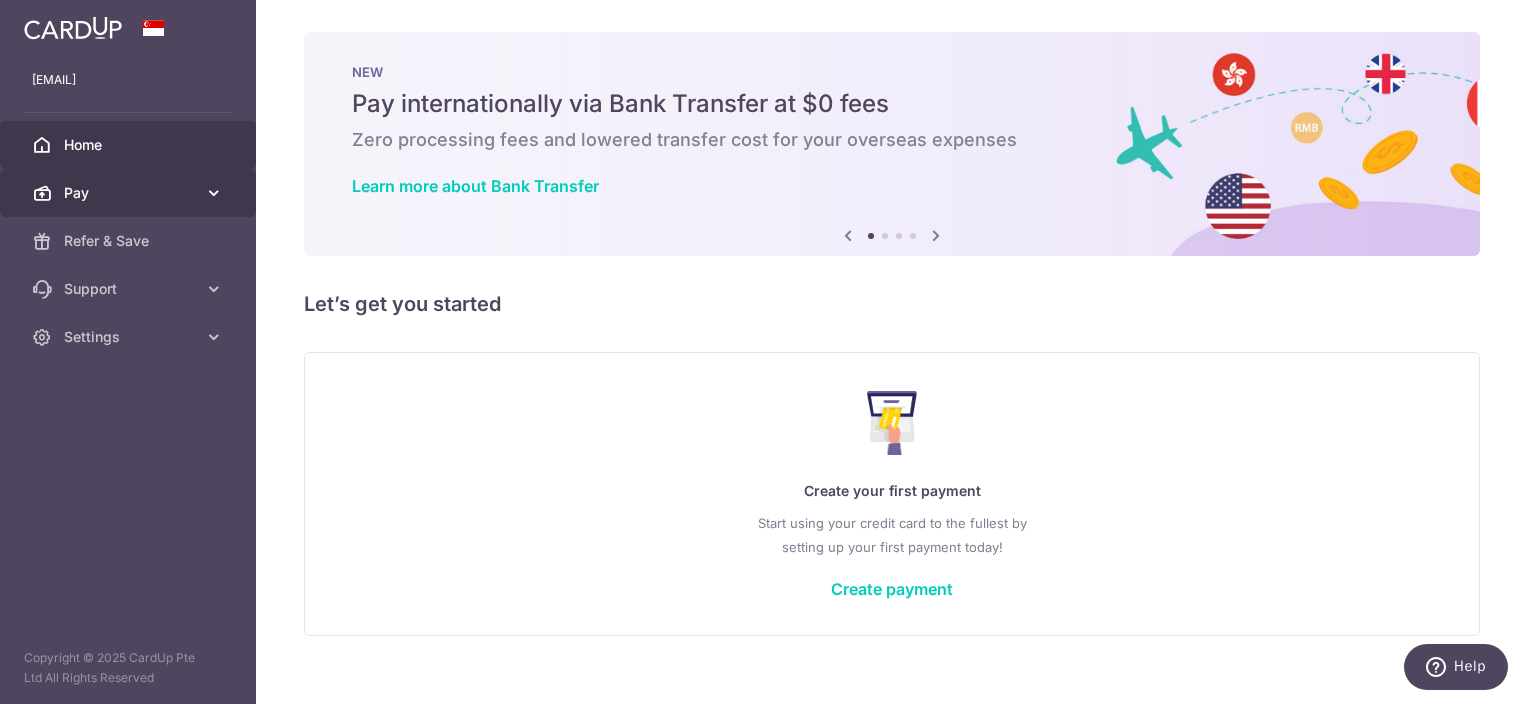 click on "Pay" at bounding box center [130, 193] 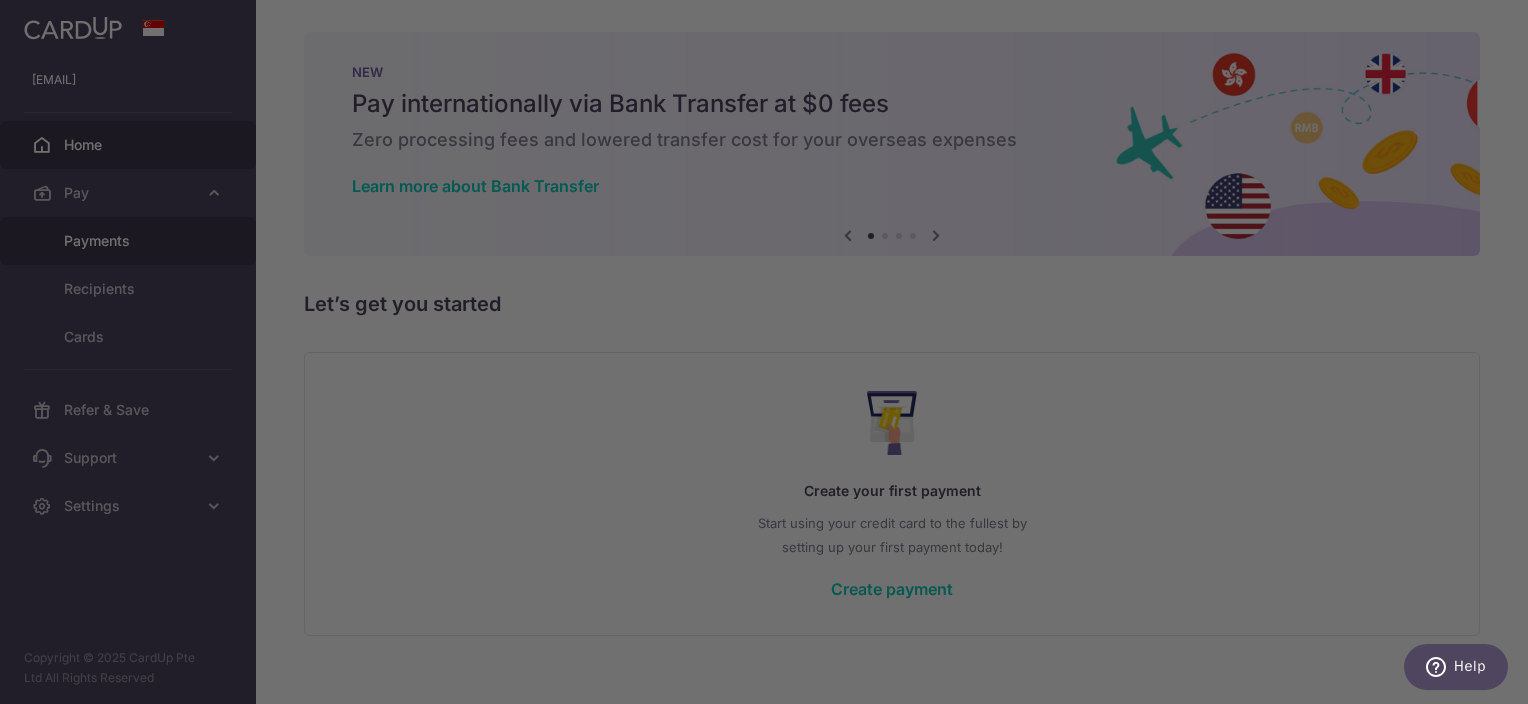 click on "[EMAIL]
Home
Pay
Payments
Recipients
Cards
Refer & Save
Support
FAQ
Contact Us
Settings
Account
Logout
Copyright © 2025 CardUp Pte Ltd All Rights Reserved
×
Pause Schedule" at bounding box center [764, 352] 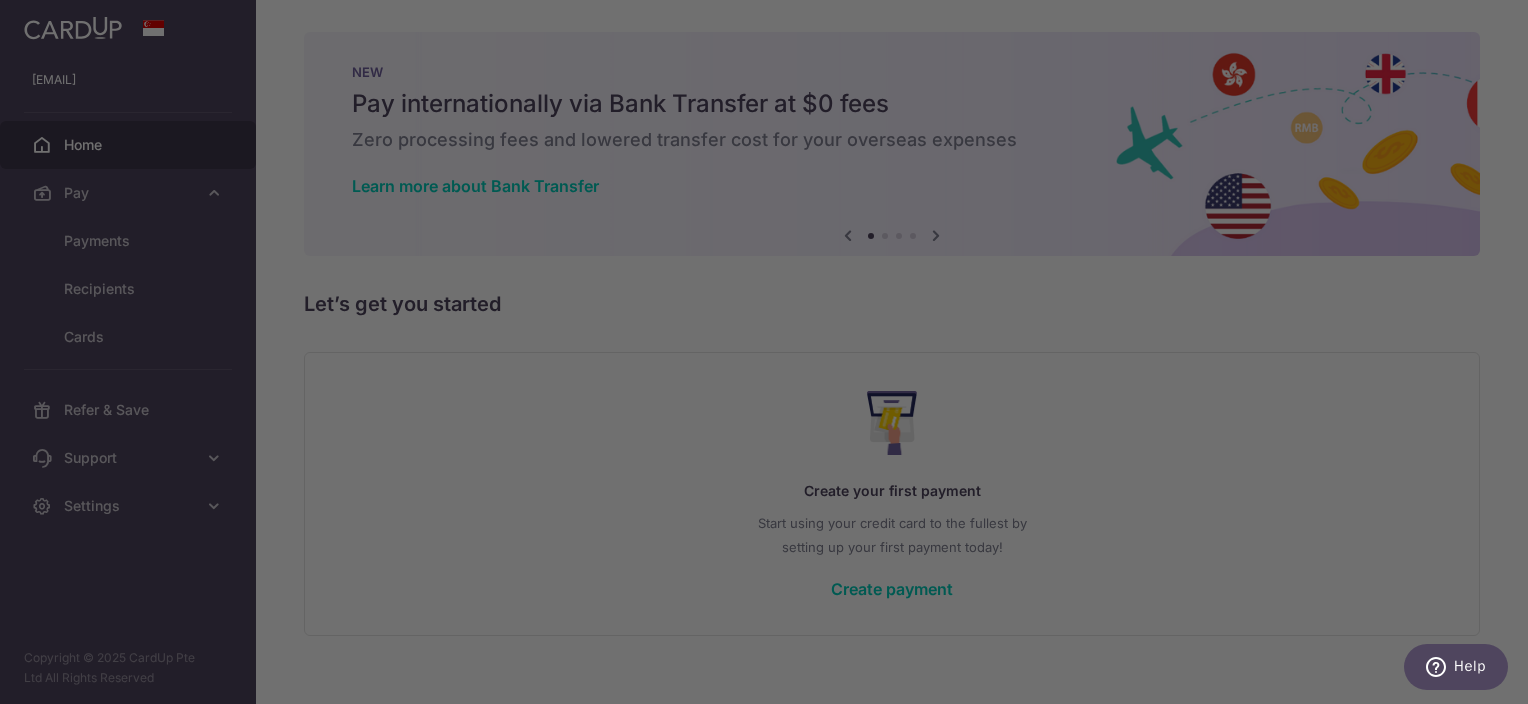 click at bounding box center [771, 355] 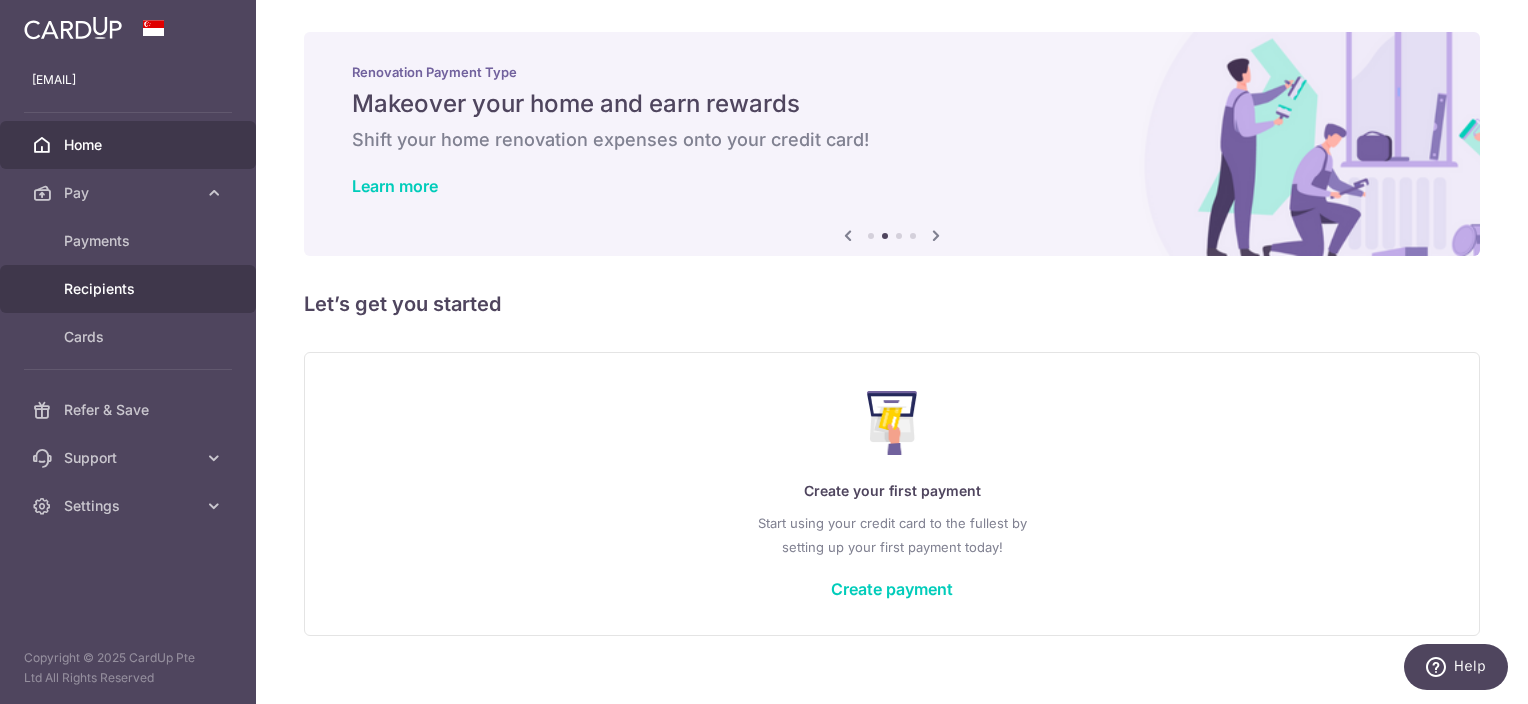 click on "Recipients" at bounding box center [128, 289] 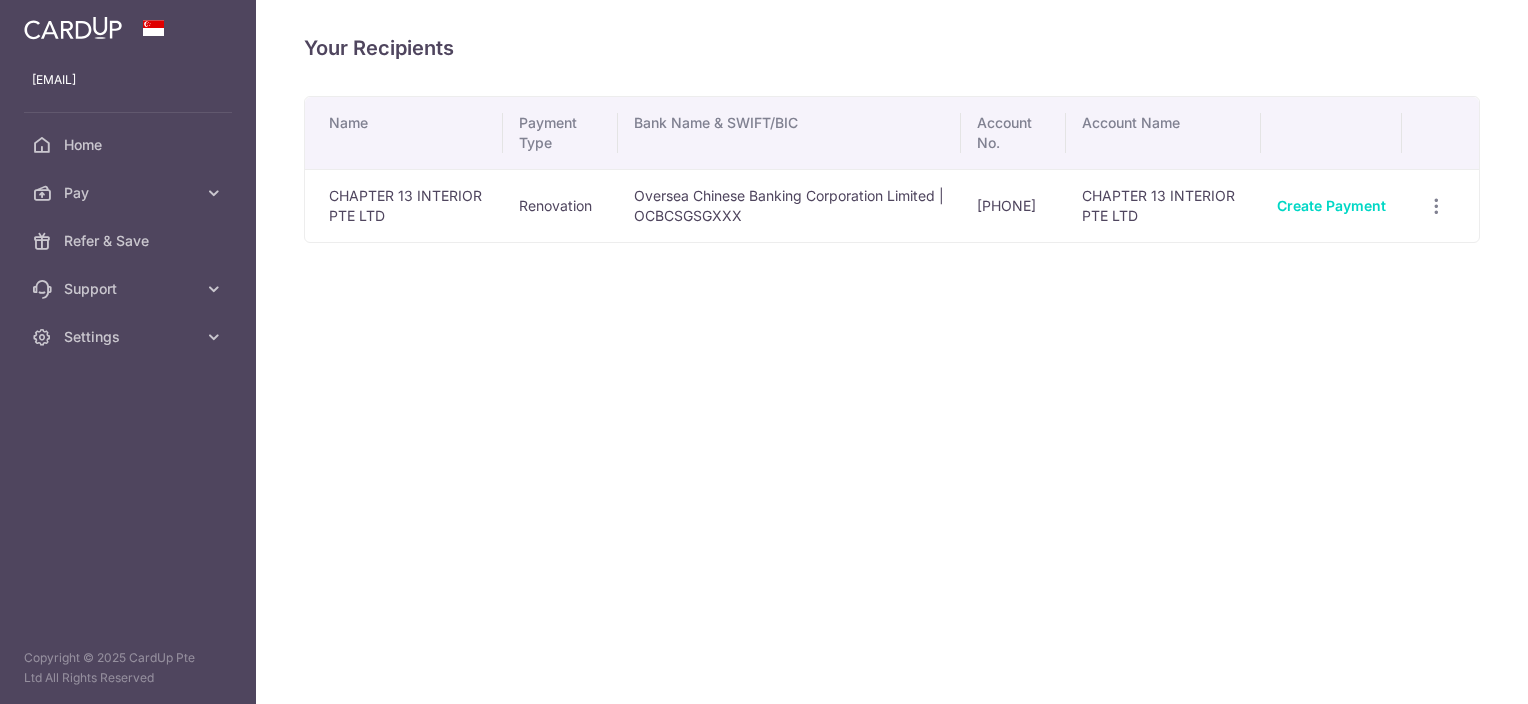scroll, scrollTop: 0, scrollLeft: 0, axis: both 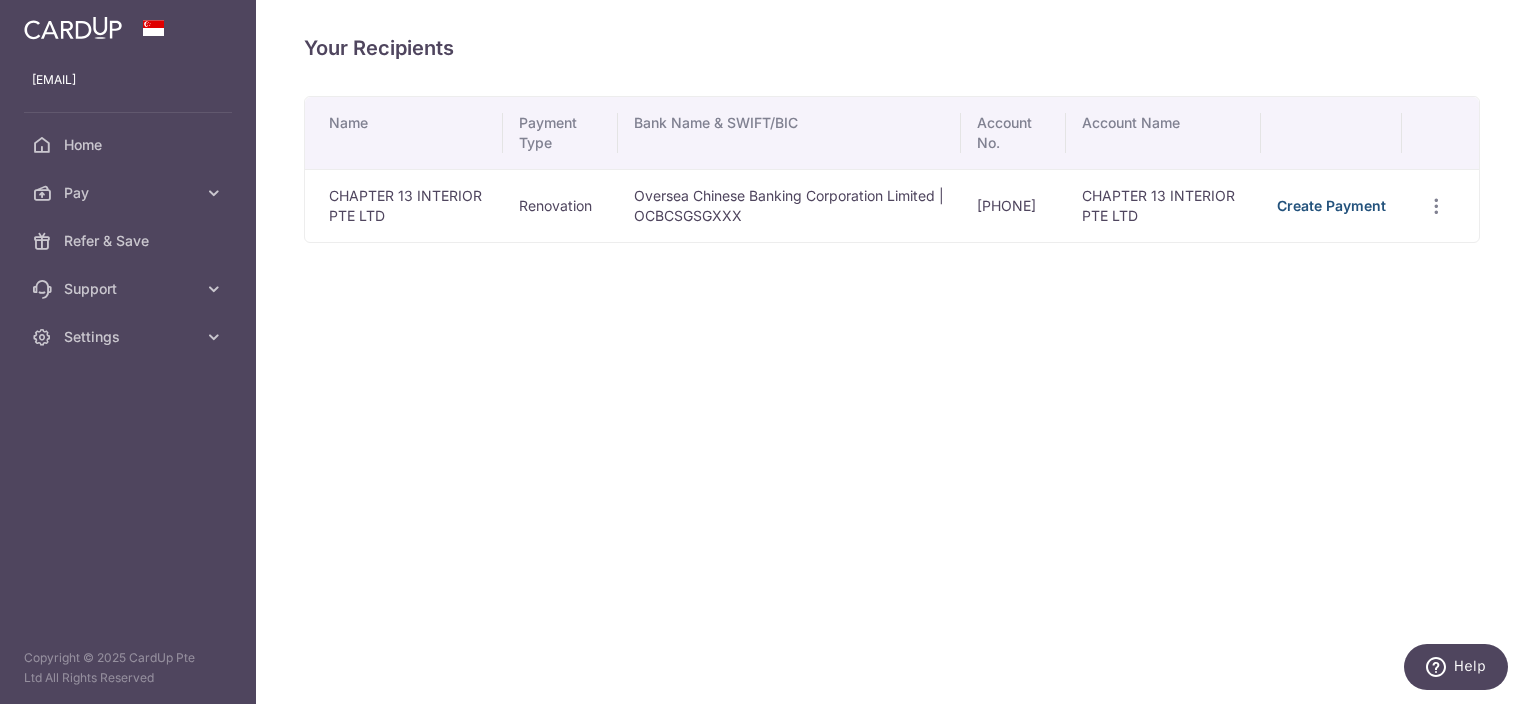 click on "Create Payment" at bounding box center (1331, 205) 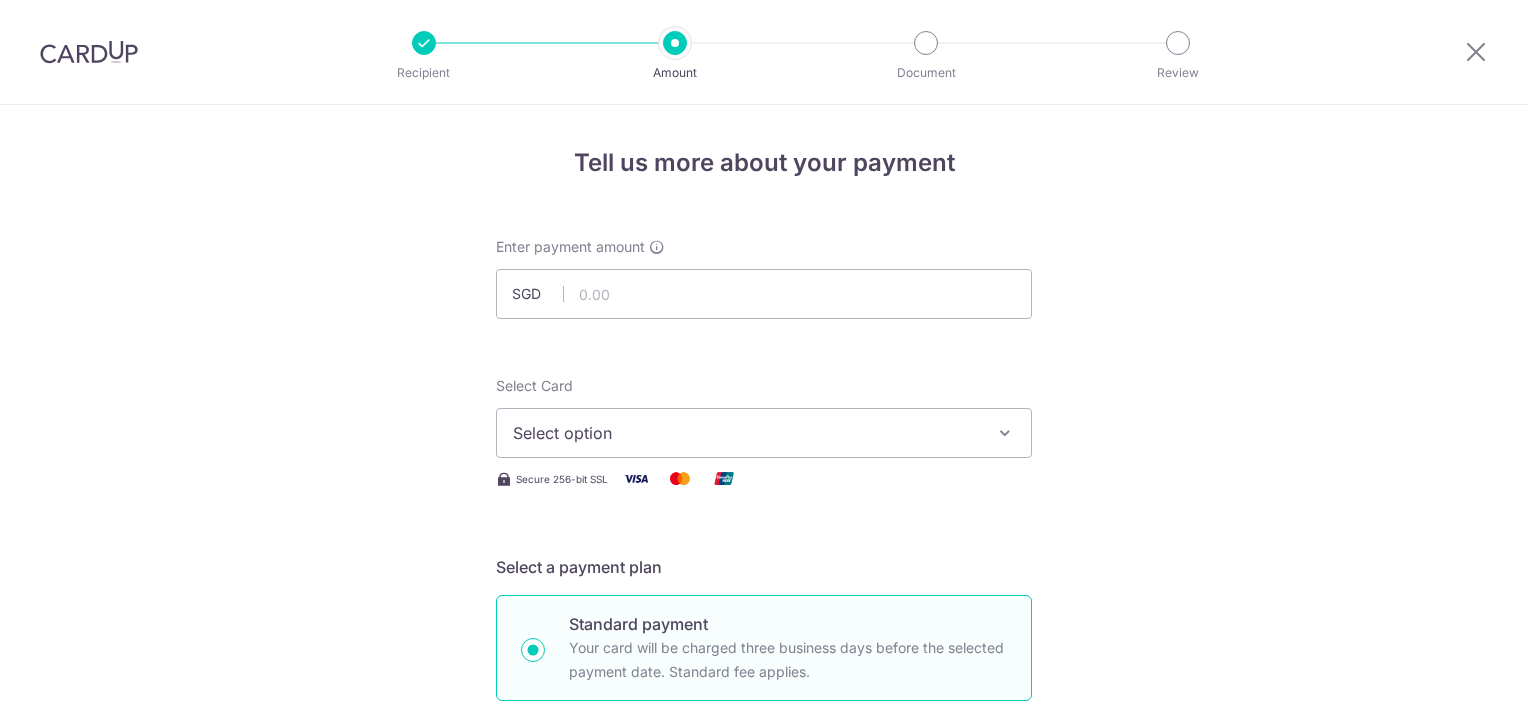 scroll, scrollTop: 0, scrollLeft: 0, axis: both 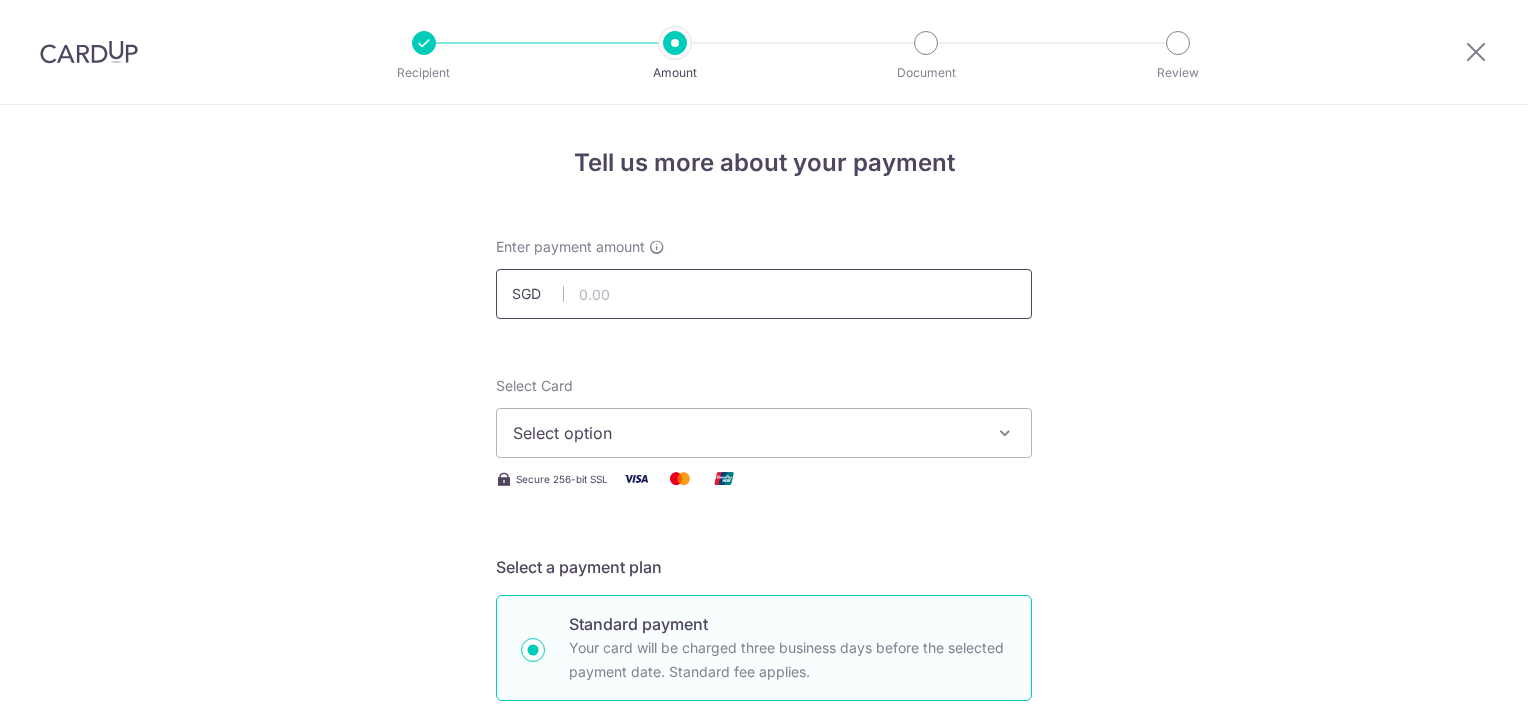 drag, startPoint x: 0, startPoint y: 0, endPoint x: 708, endPoint y: 300, distance: 768.93695 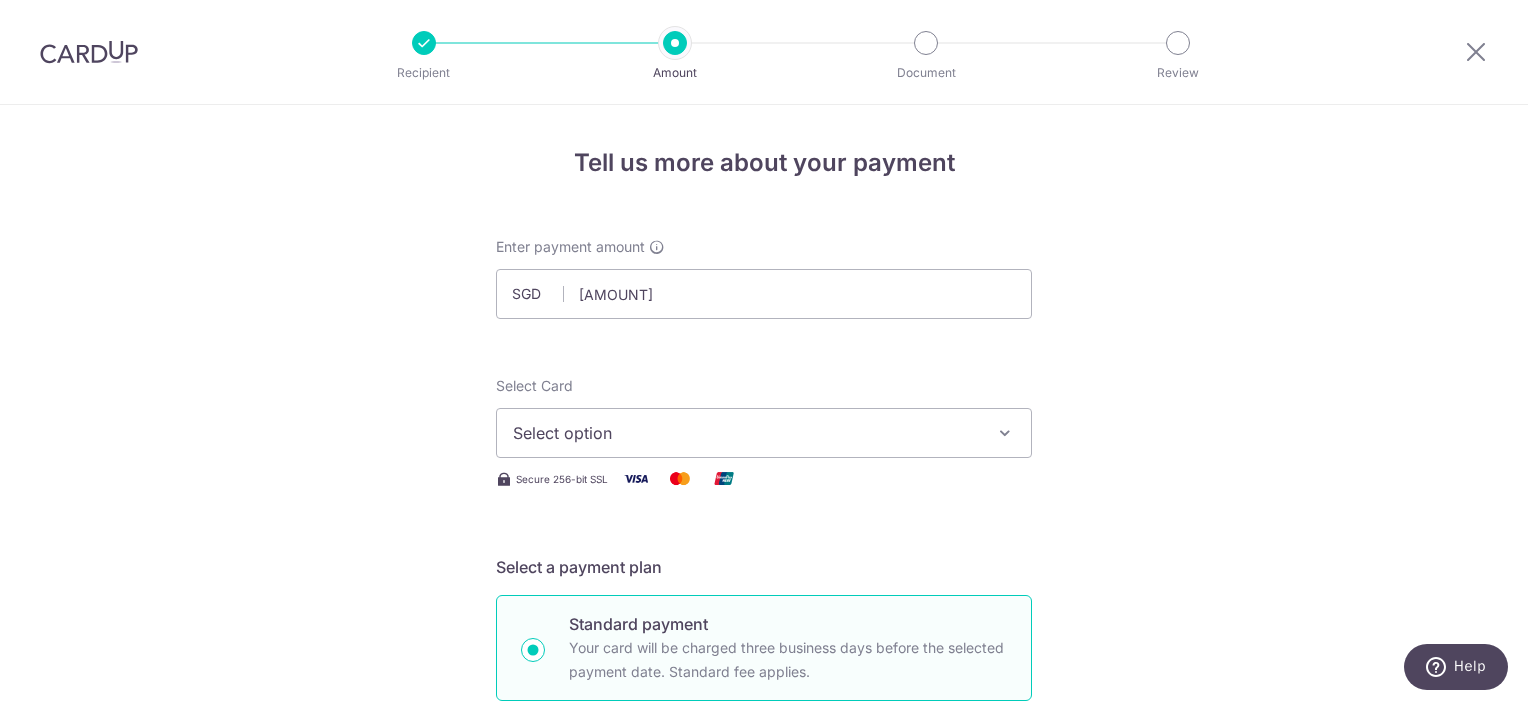 type on "15,378.25" 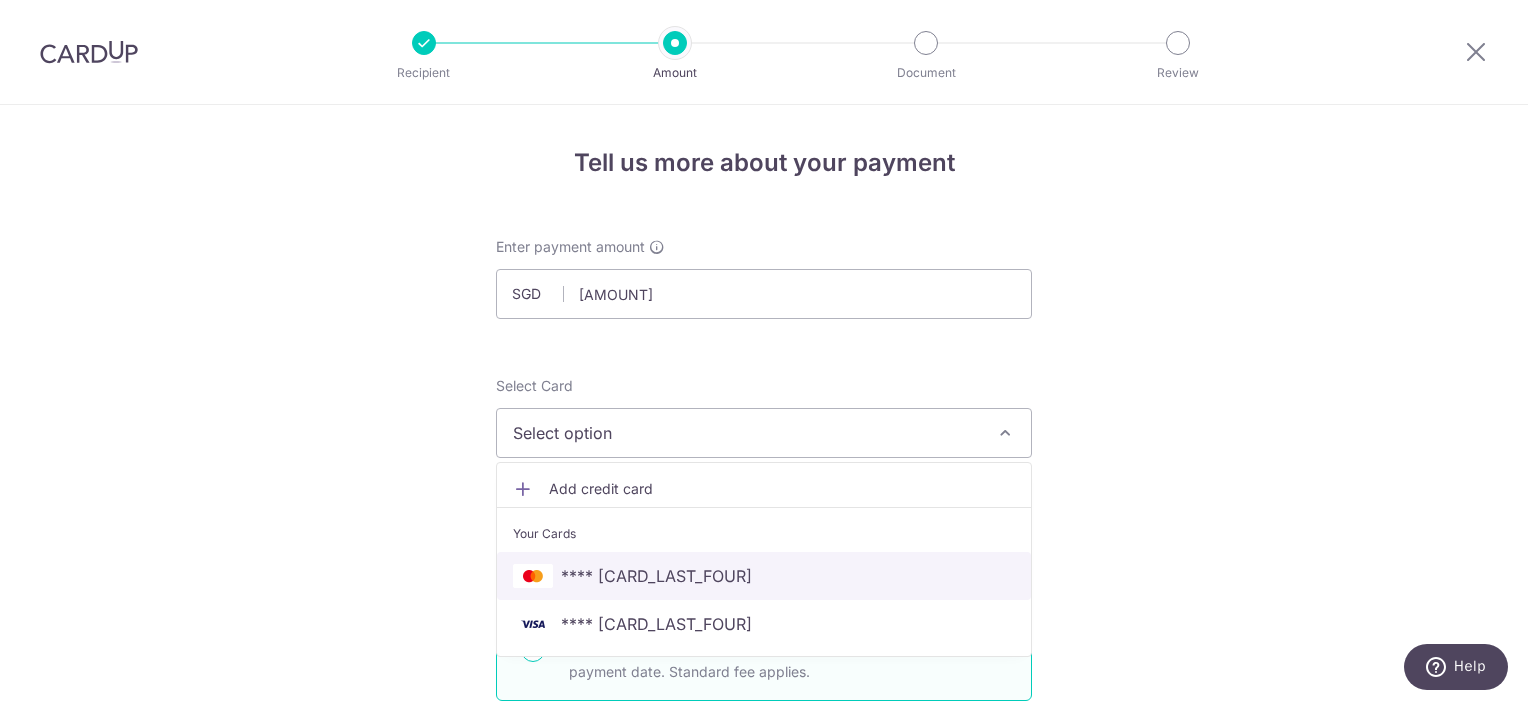 click on "**** [NUMBER]" at bounding box center (656, 576) 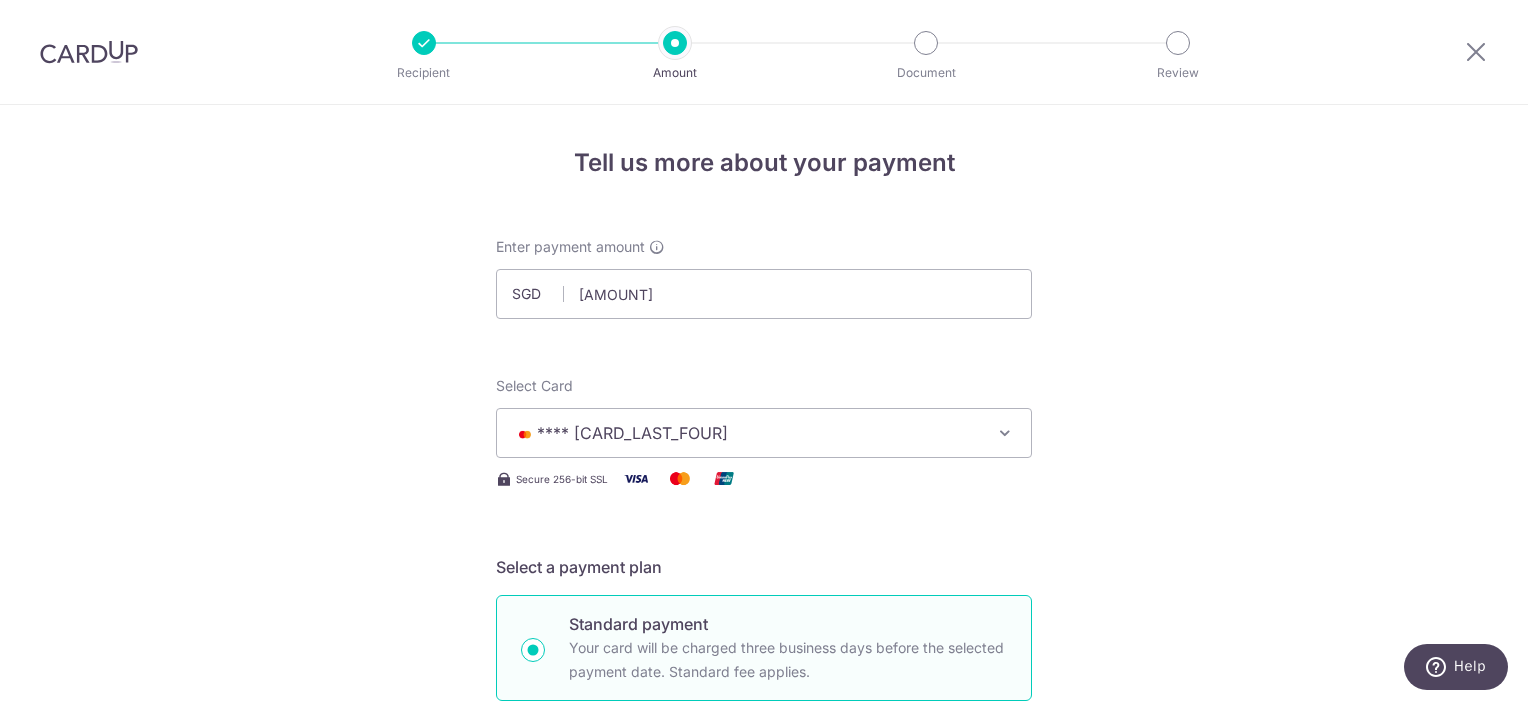 click on "Select a payment plan" at bounding box center (764, 567) 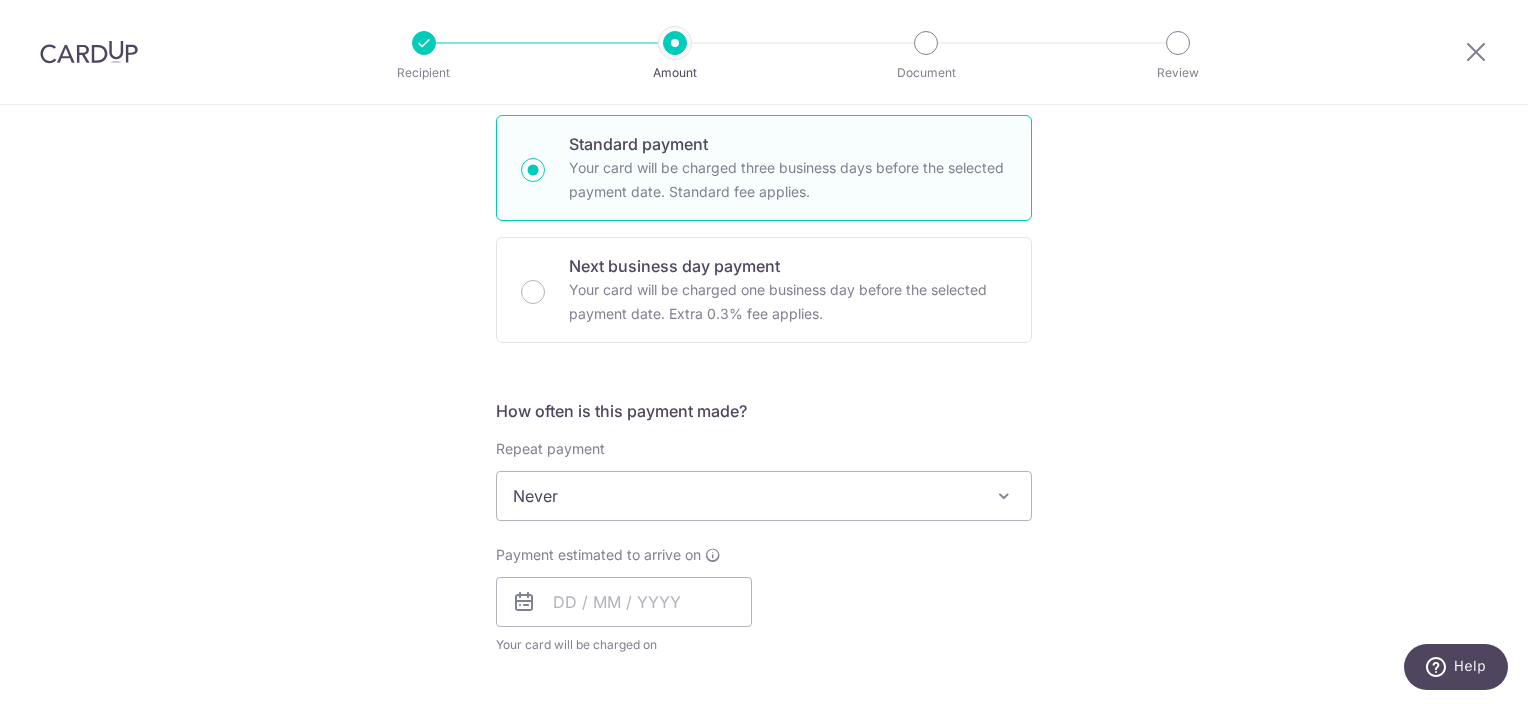 scroll, scrollTop: 500, scrollLeft: 0, axis: vertical 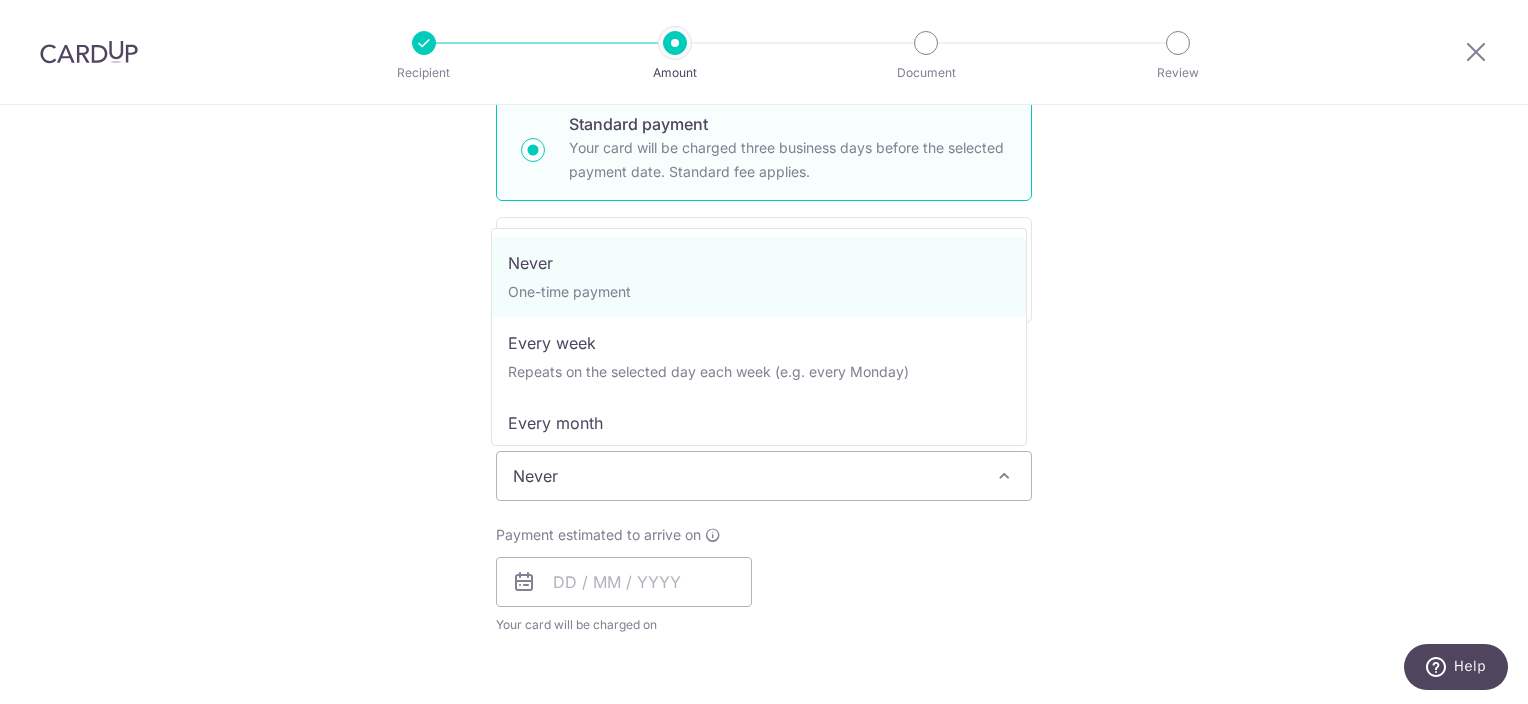 click on "Never" at bounding box center [764, 476] 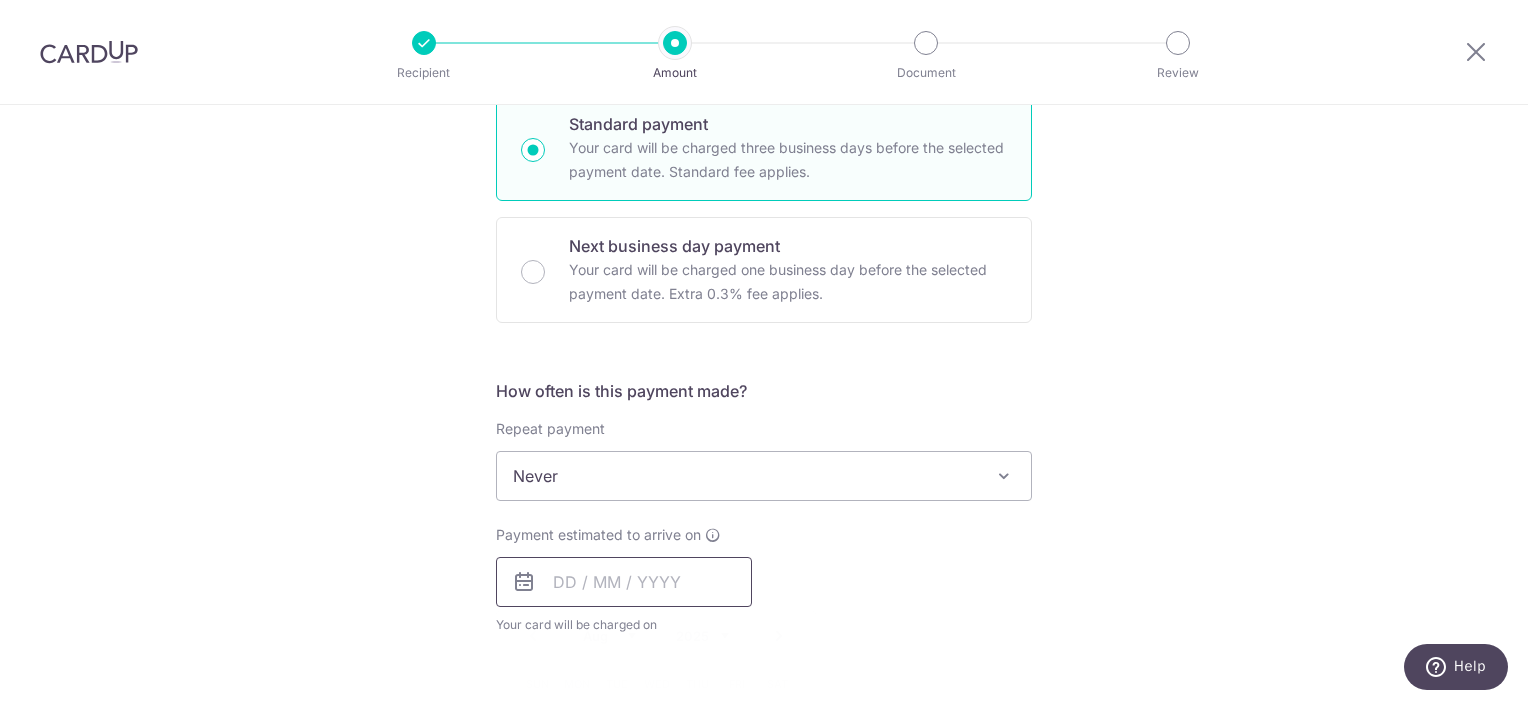 click at bounding box center (624, 582) 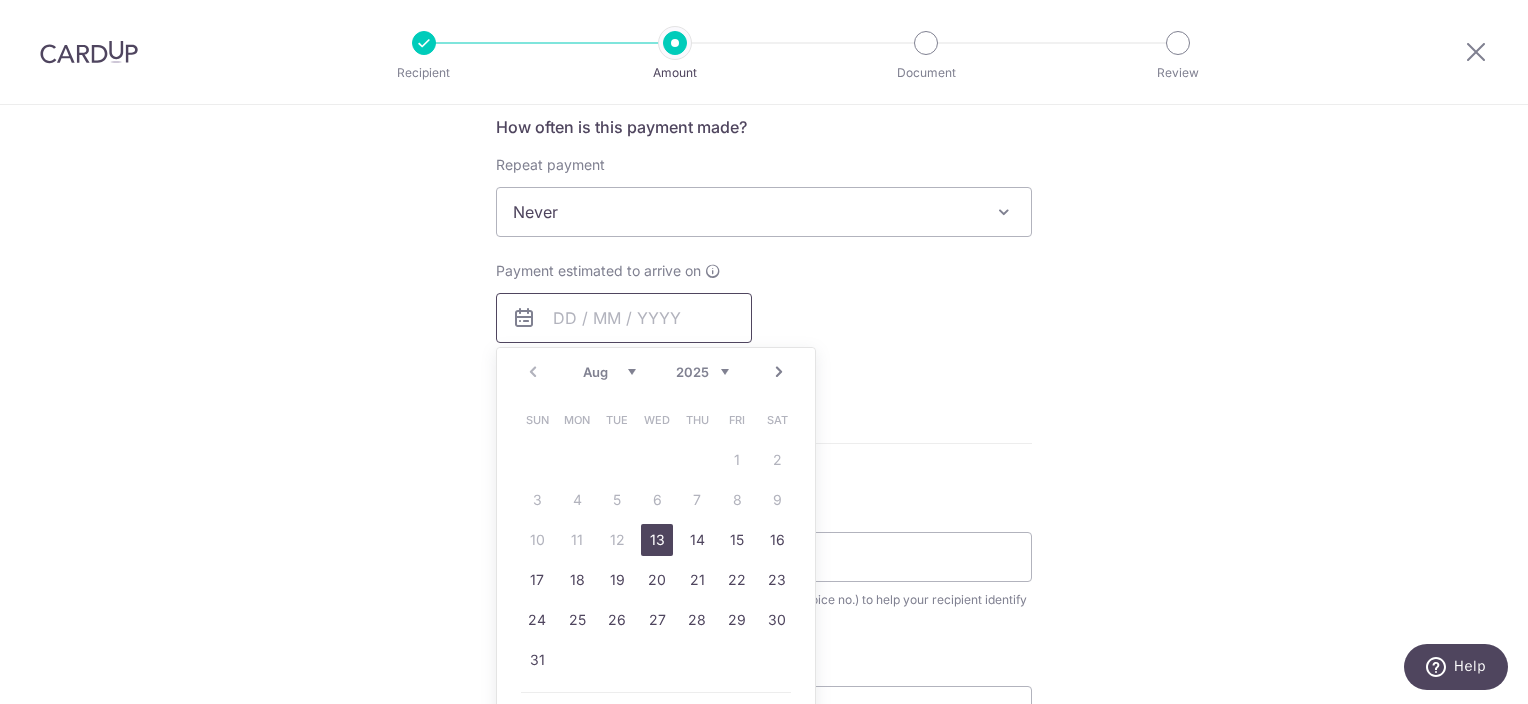 scroll, scrollTop: 800, scrollLeft: 0, axis: vertical 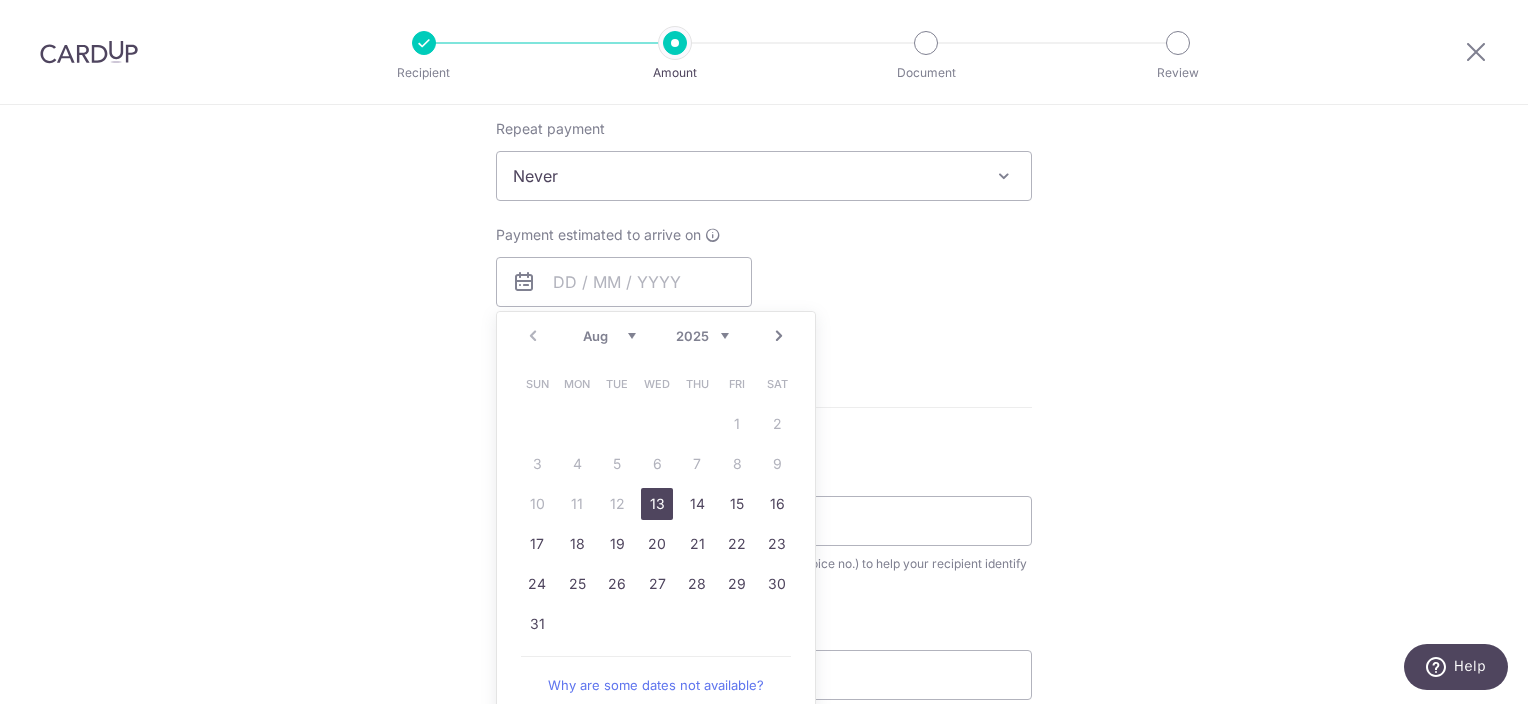 click on "13" at bounding box center (657, 504) 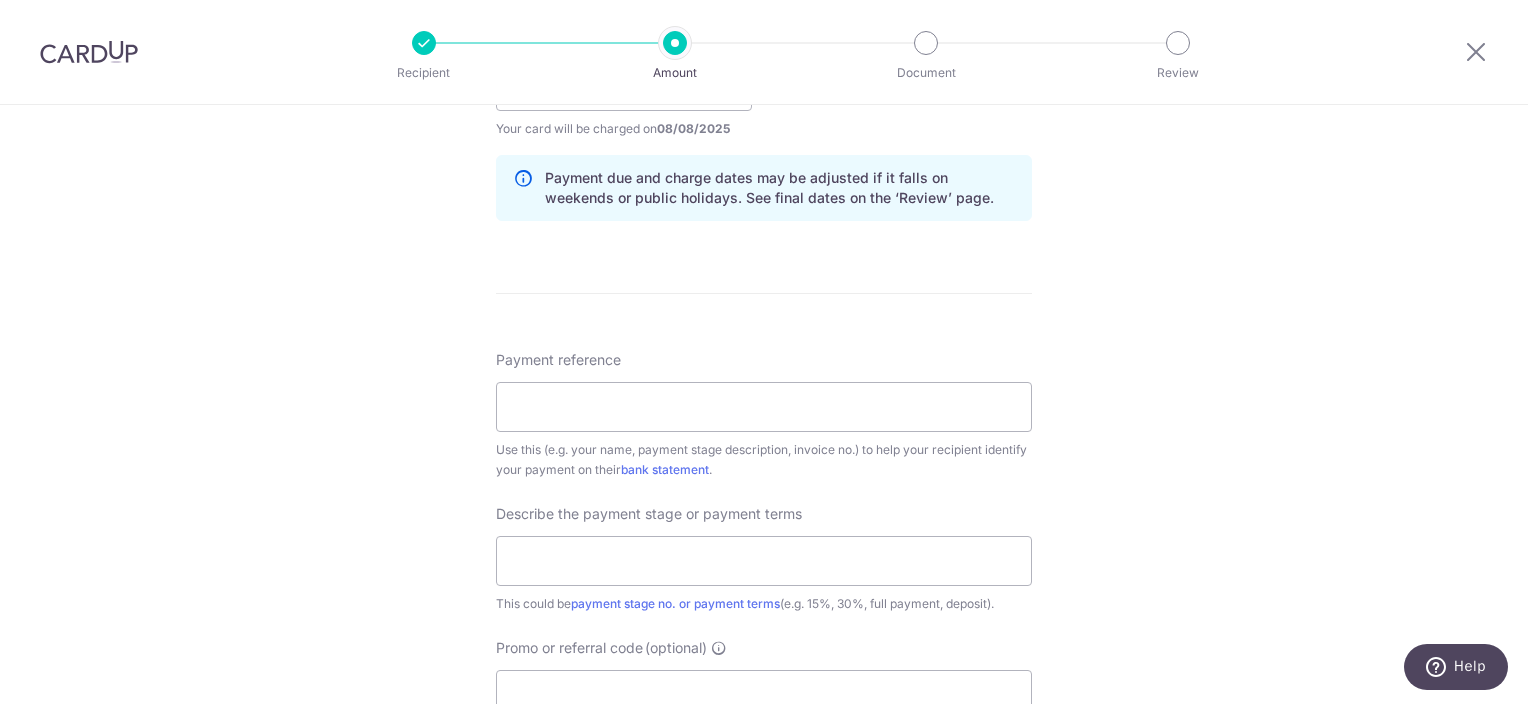 scroll, scrollTop: 1000, scrollLeft: 0, axis: vertical 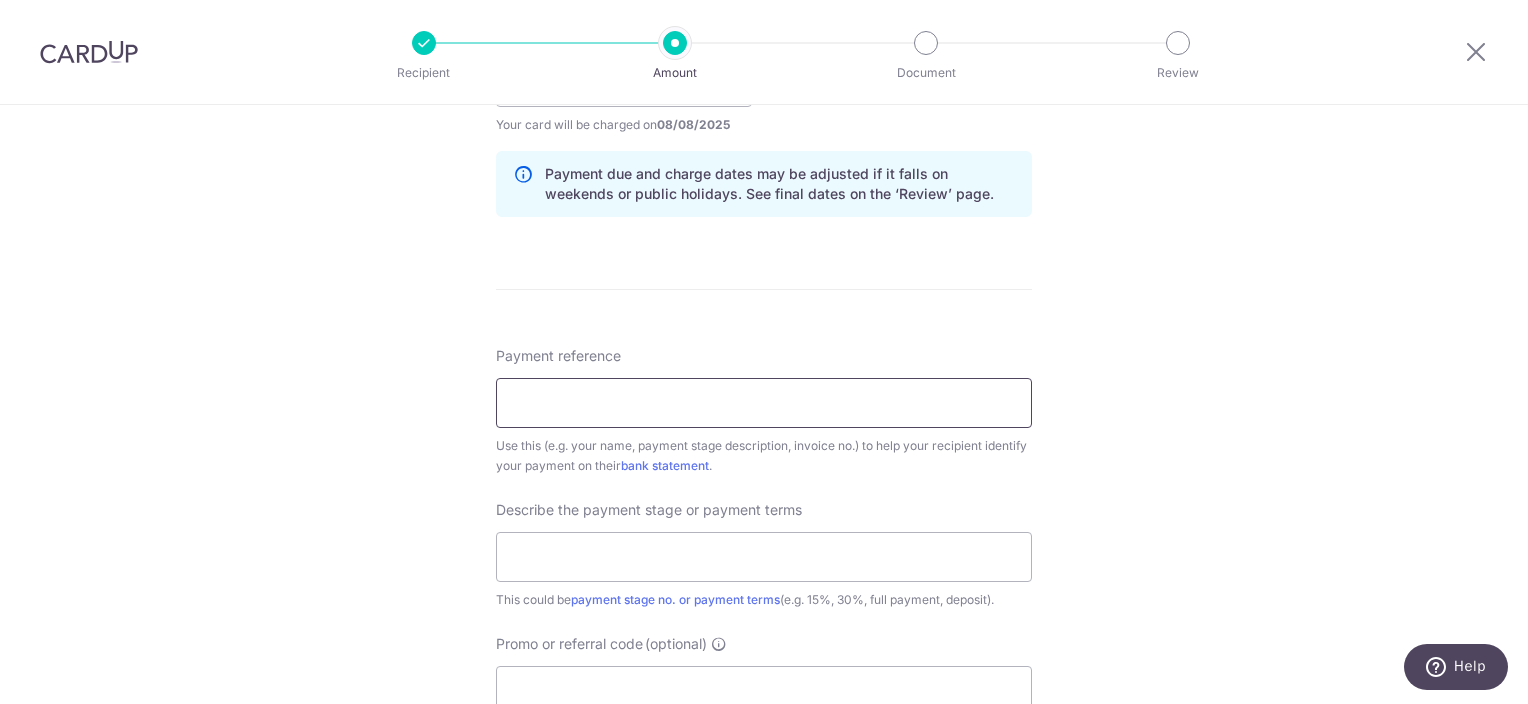 click on "Payment reference" at bounding box center [764, 403] 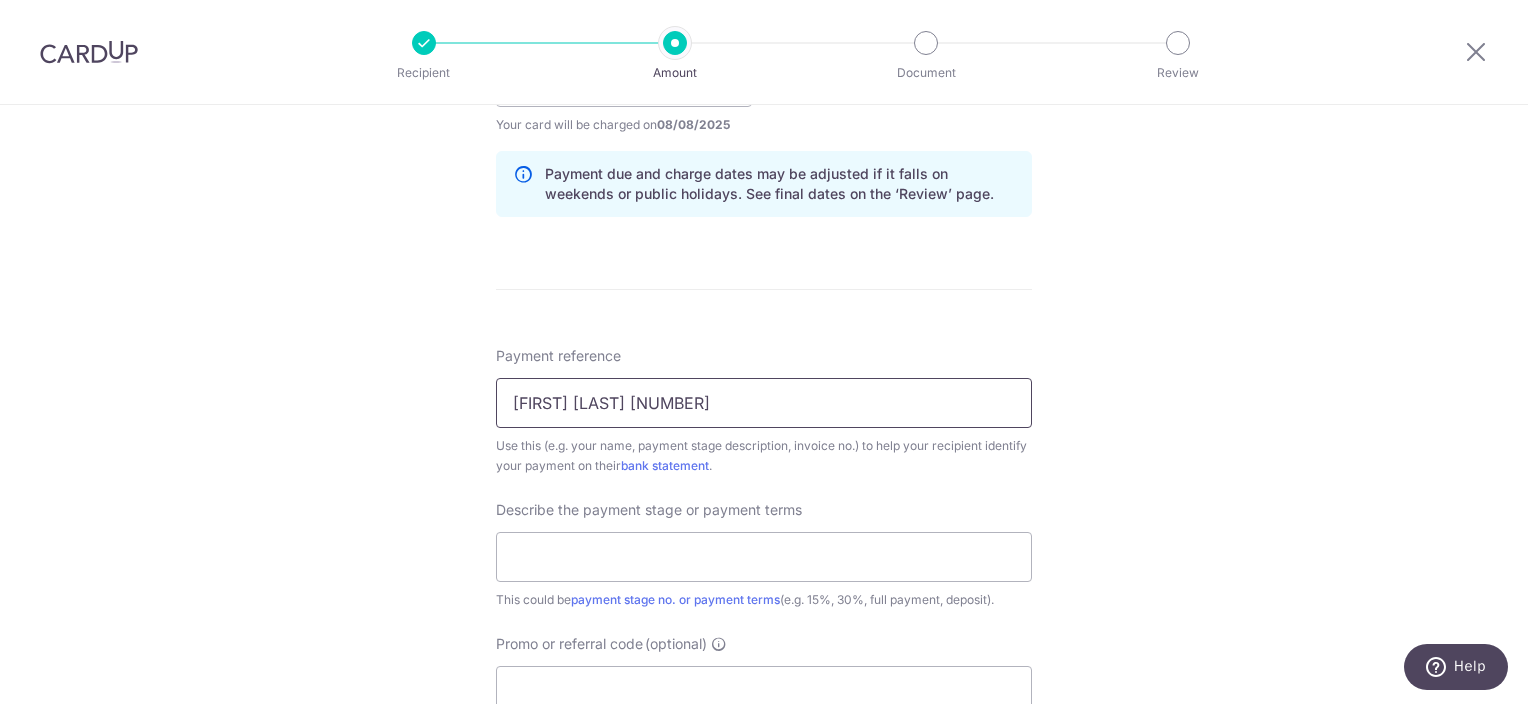type on "40% Payment" 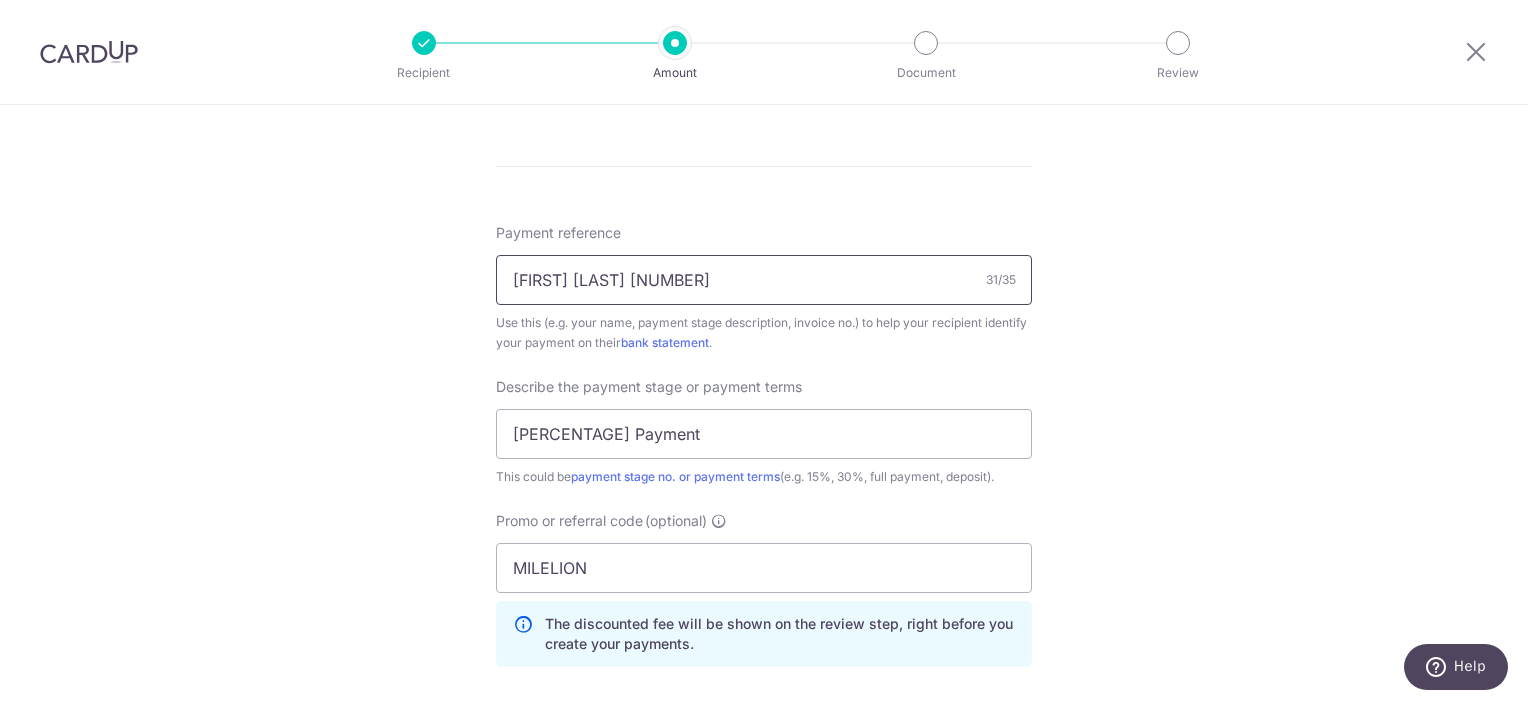 scroll, scrollTop: 1170, scrollLeft: 0, axis: vertical 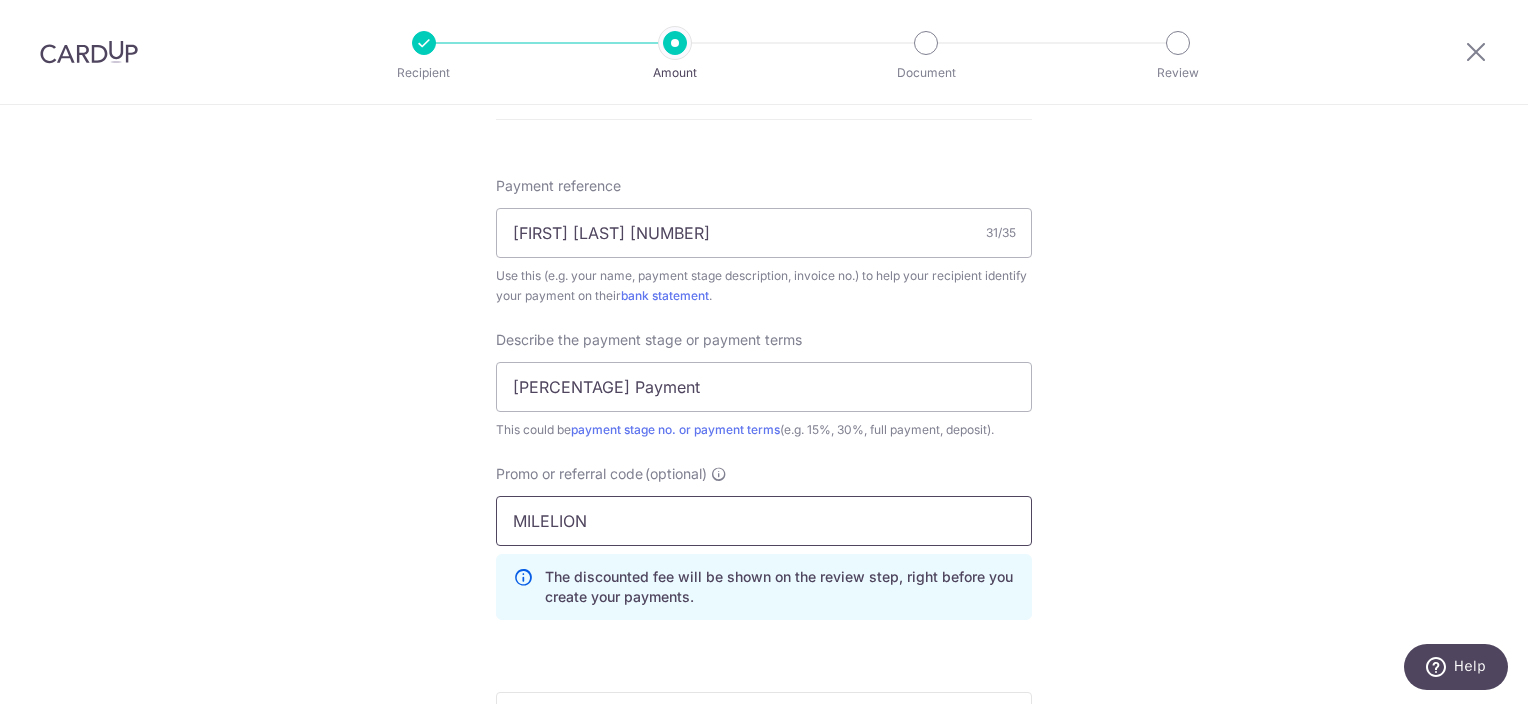 drag, startPoint x: 668, startPoint y: 512, endPoint x: 409, endPoint y: 531, distance: 259.69598 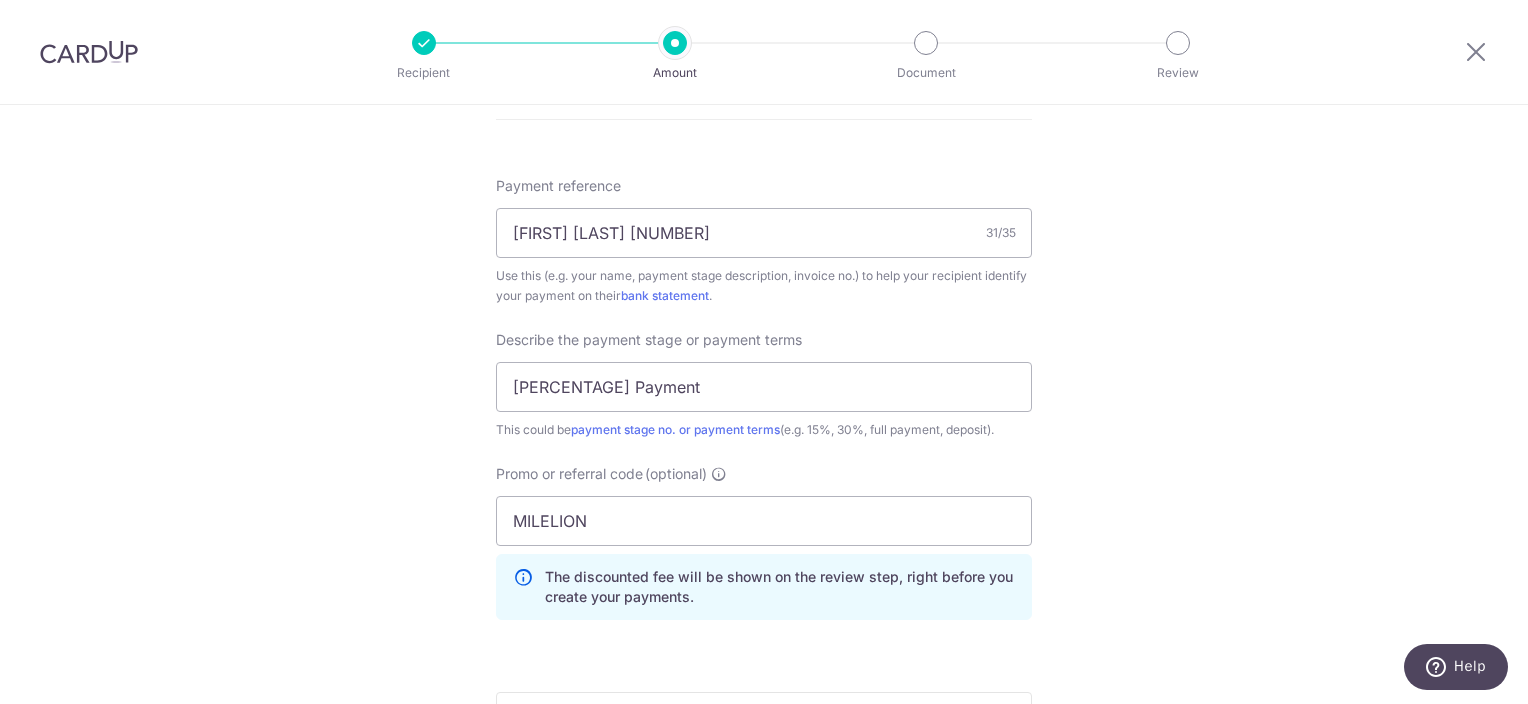 click on "Tell us more about your payment
Enter payment amount
SGD
15,378.25
15378.25
Select Card
**** 8363
Add credit card
Your Cards
**** 8363
**** 5439
Secure 256-bit SSL
Text
New card details
Card
Secure 256-bit SSL" at bounding box center (764, -8) 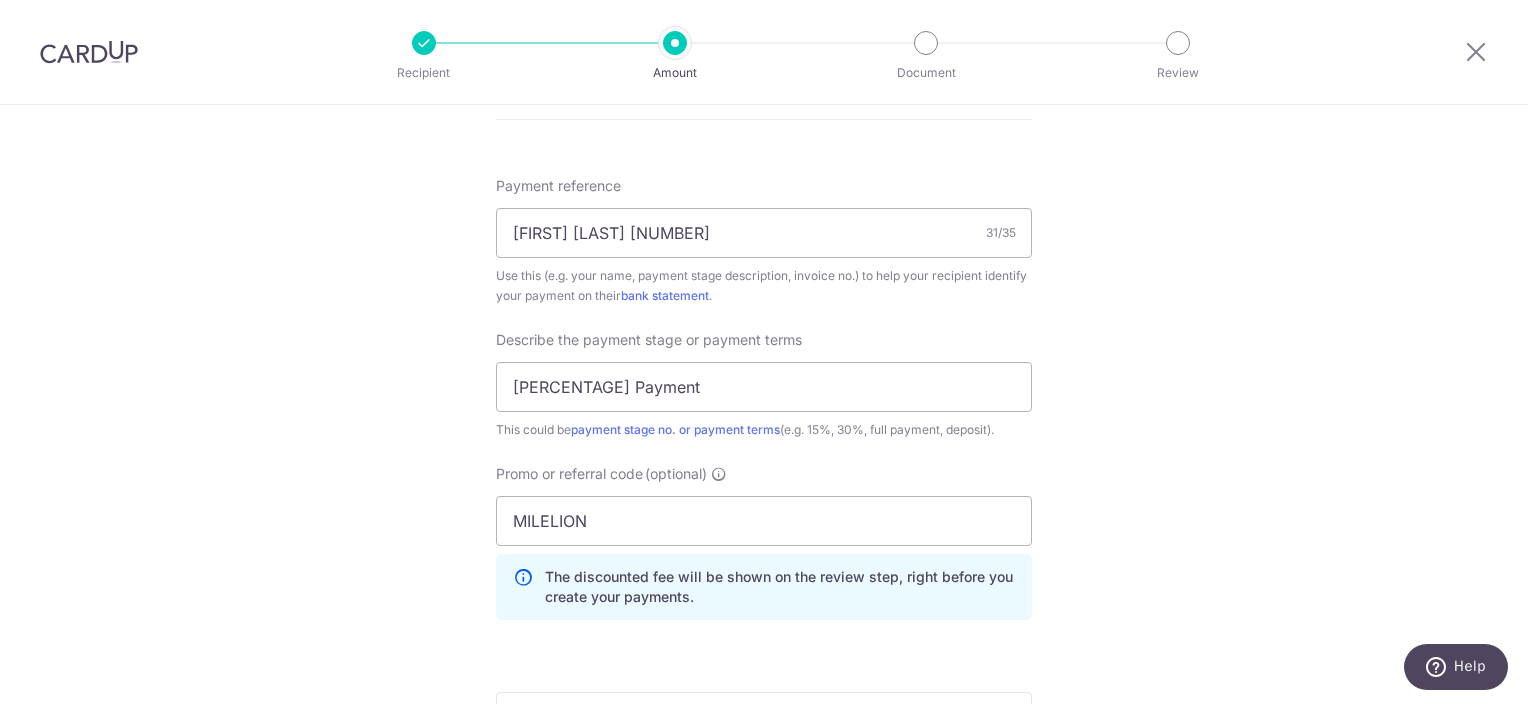 click on "Tell us more about your payment
Enter payment amount
SGD
15,378.25
15378.25
Select Card
**** 8363
Add credit card
Your Cards
**** 8363
**** 5439
Secure 256-bit SSL
Text
New card details
Card
Secure 256-bit SSL" at bounding box center [764, -8] 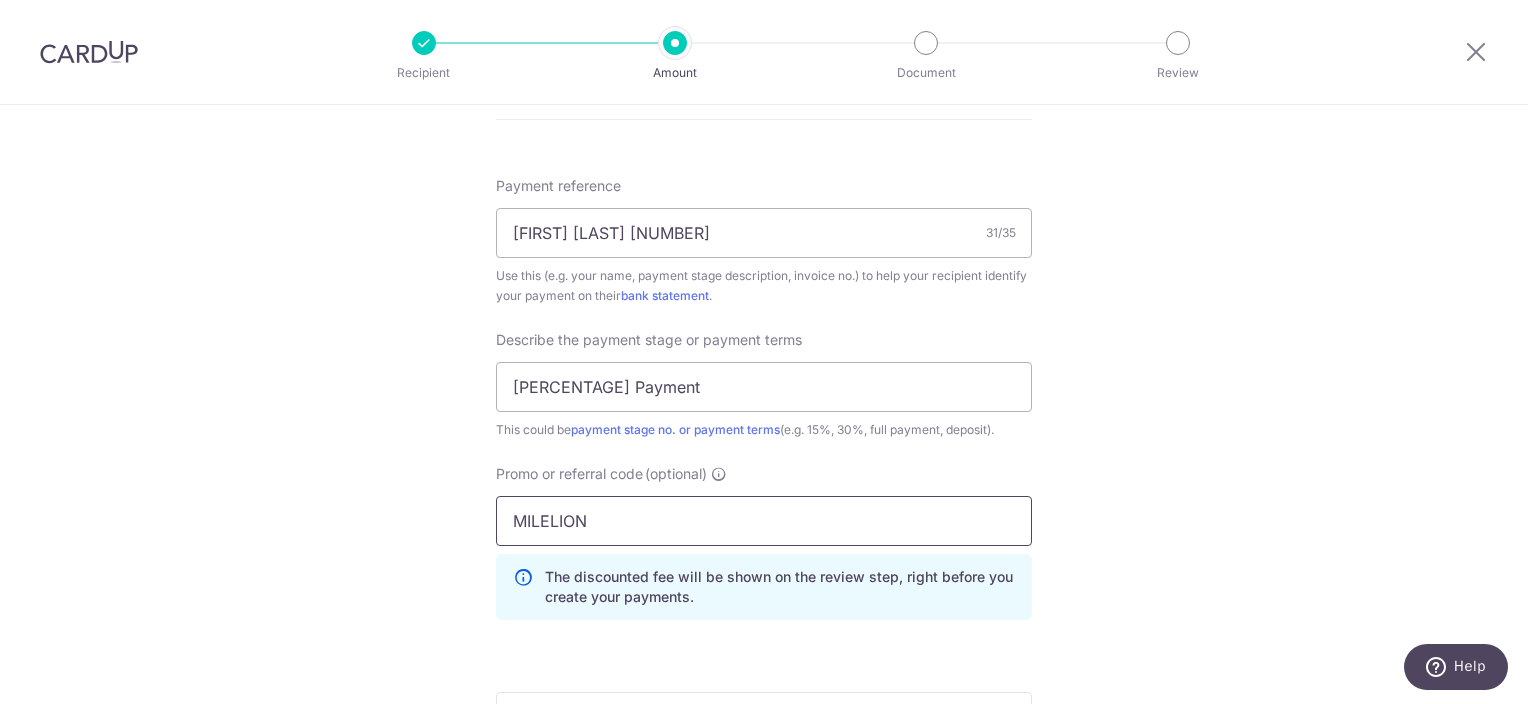 drag, startPoint x: 599, startPoint y: 520, endPoint x: 448, endPoint y: 530, distance: 151.33076 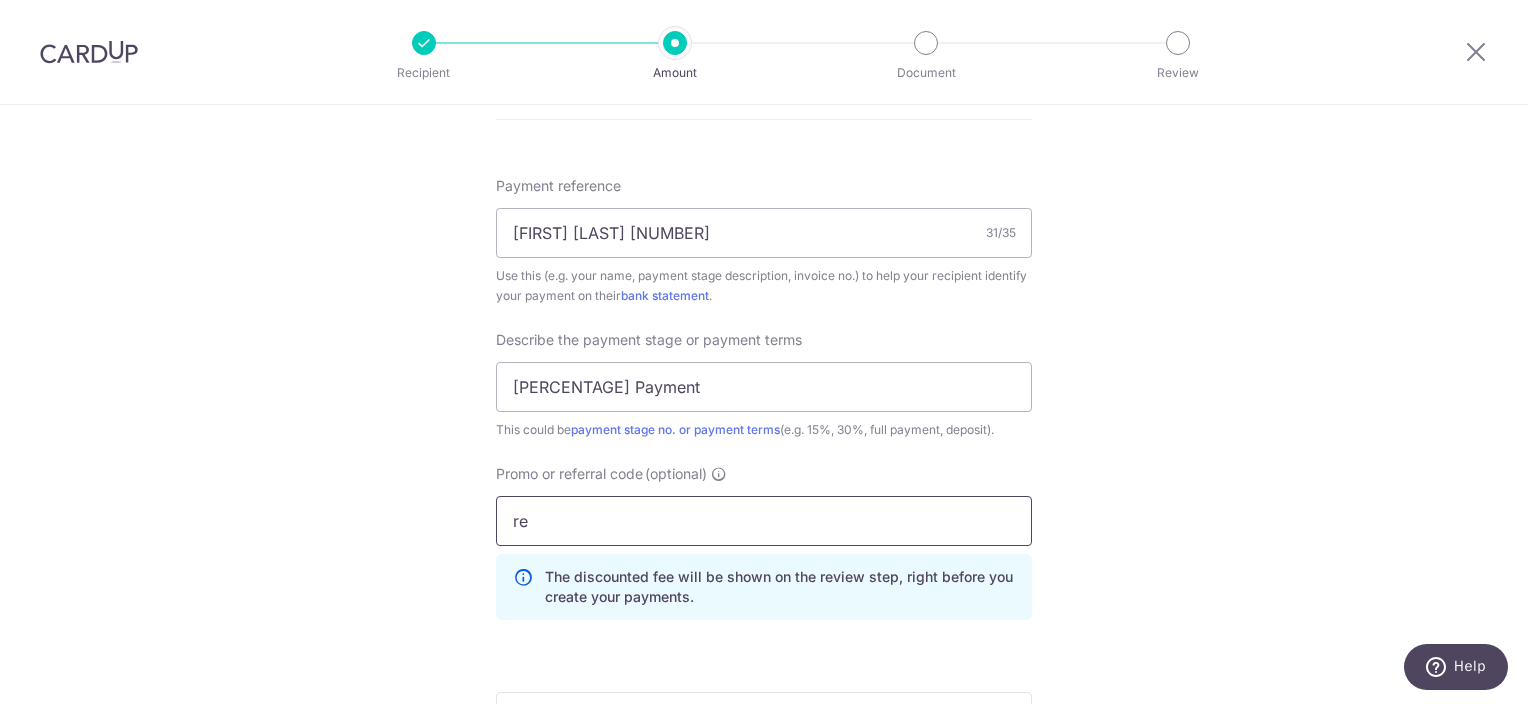 type on "r" 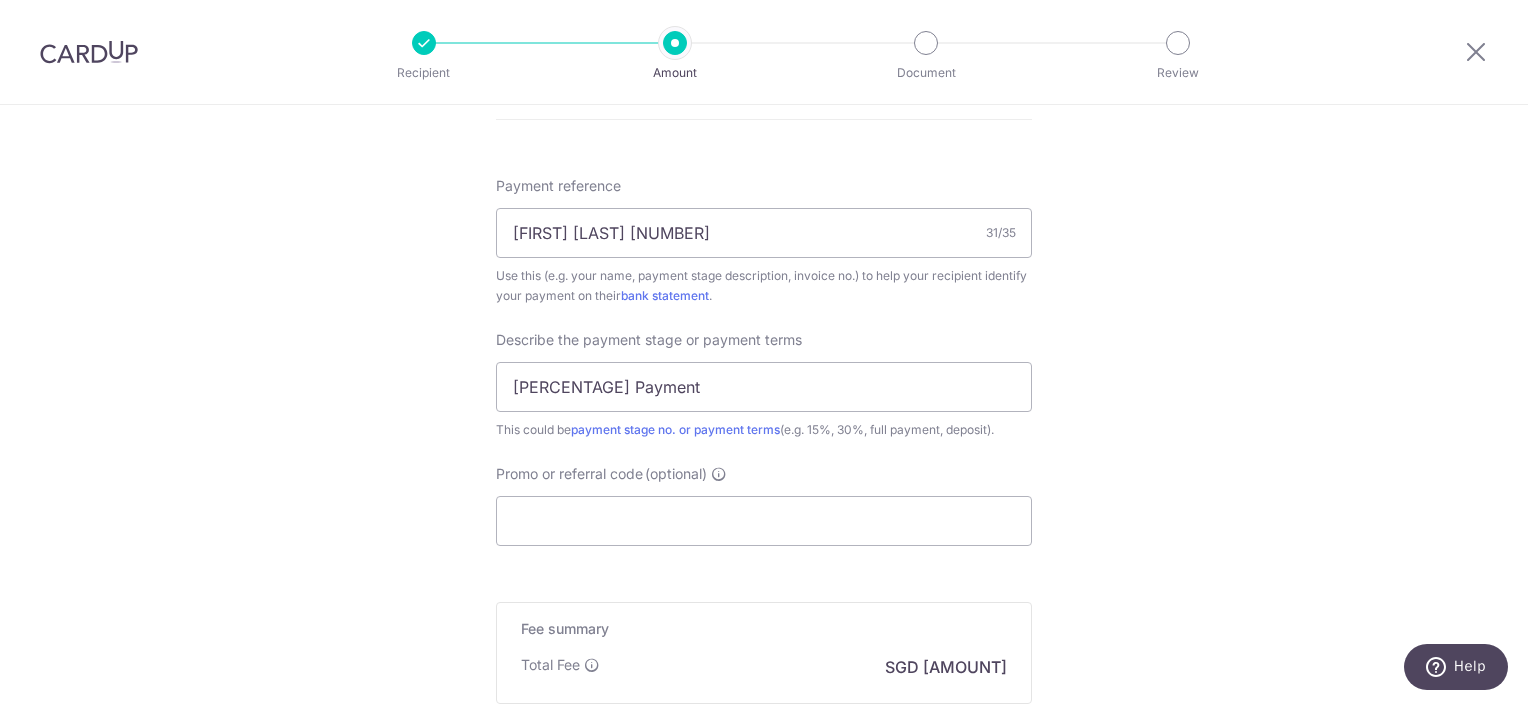 click on "Tell us more about your payment
Enter payment amount
SGD
15,378.25
15378.25
Select Card
**** 8363
Add credit card
Your Cards
**** 8363
**** 5439
Secure 256-bit SSL
Text
New card details
Card
Secure 256-bit SSL" at bounding box center [764, -53] 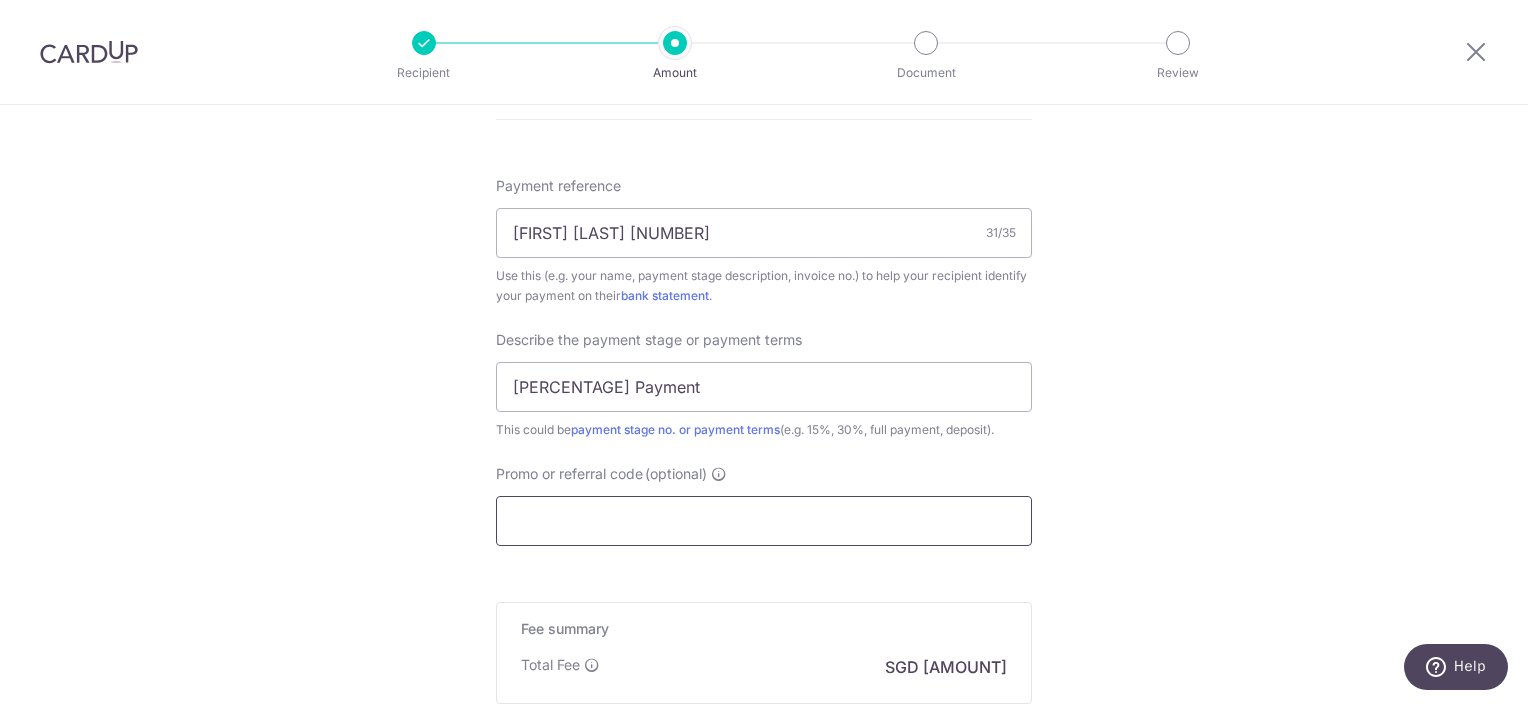 click on "Promo or referral code
(optional)" at bounding box center (764, 521) 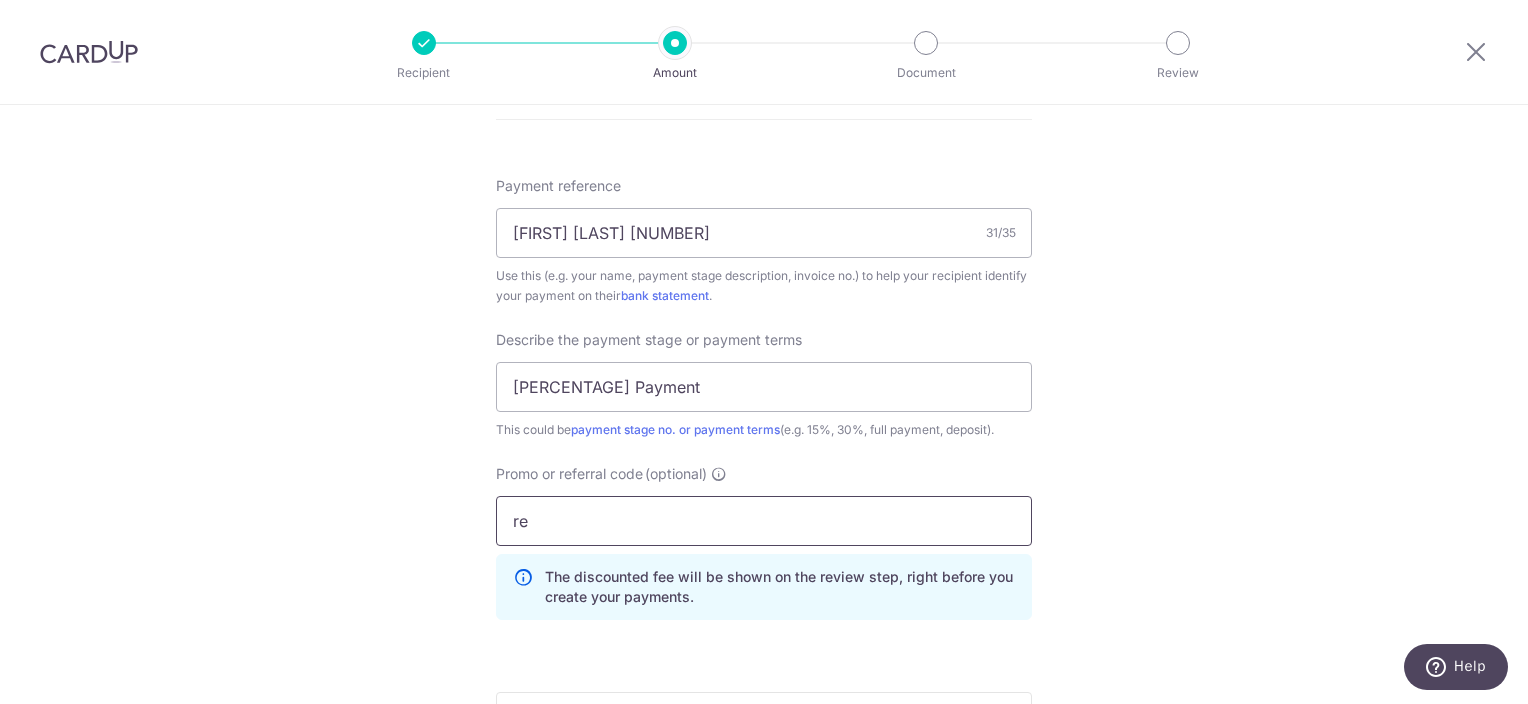 type on "r" 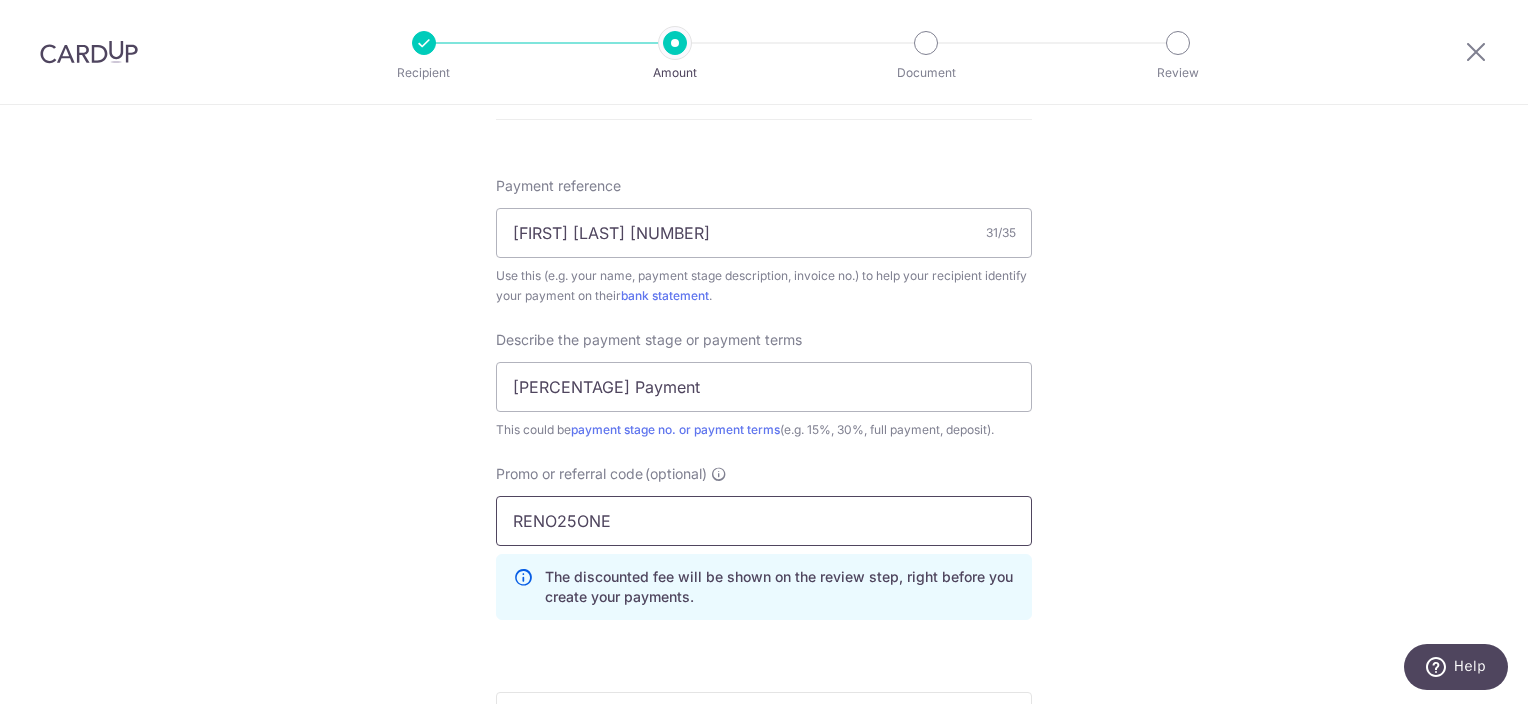 type on "RENO25ONE" 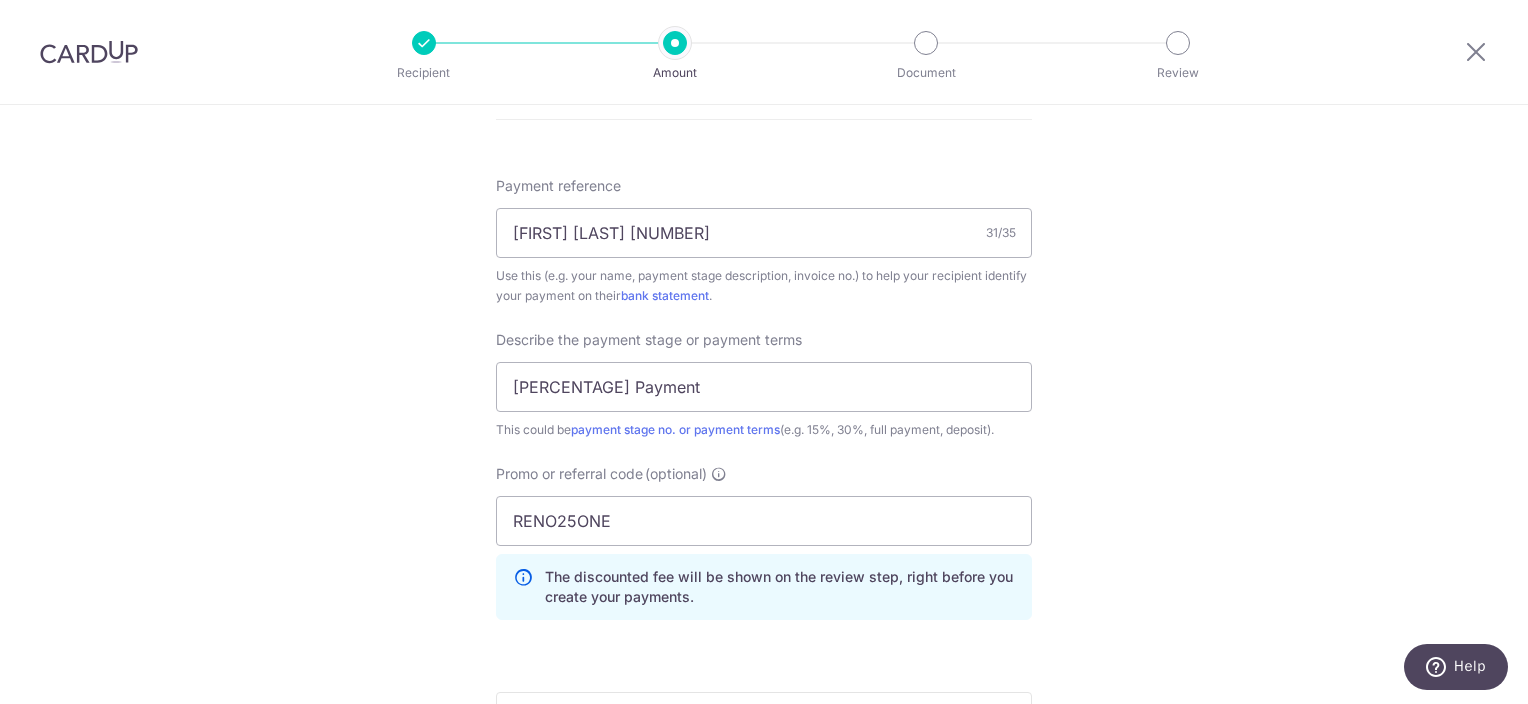 click on "Tell us more about your payment
Enter payment amount
SGD
15,378.25
15378.25
Select Card
**** 8363
Add credit card
Your Cards
**** 8363
**** 5439
Secure 256-bit SSL
Text
New card details
Card
Secure 256-bit SSL" at bounding box center [764, -8] 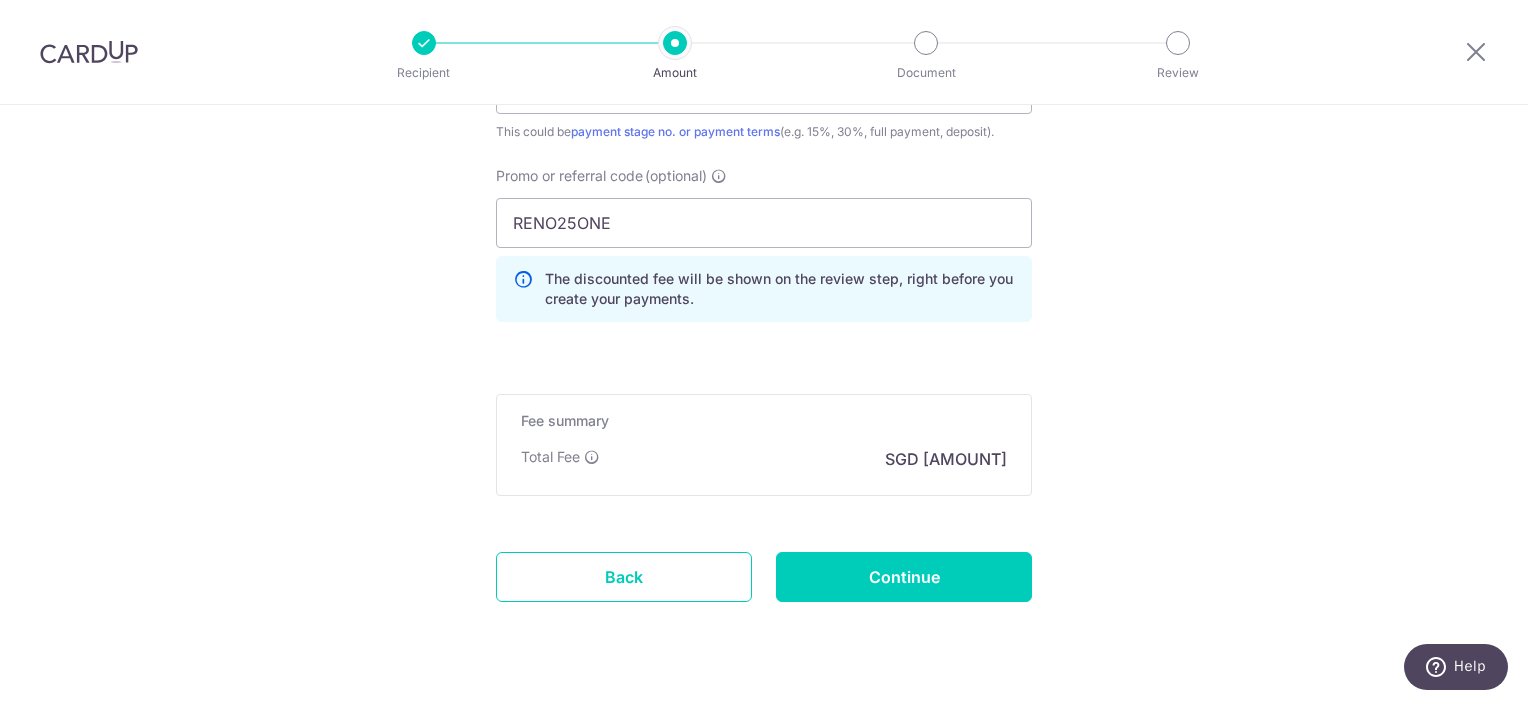 scroll, scrollTop: 1470, scrollLeft: 0, axis: vertical 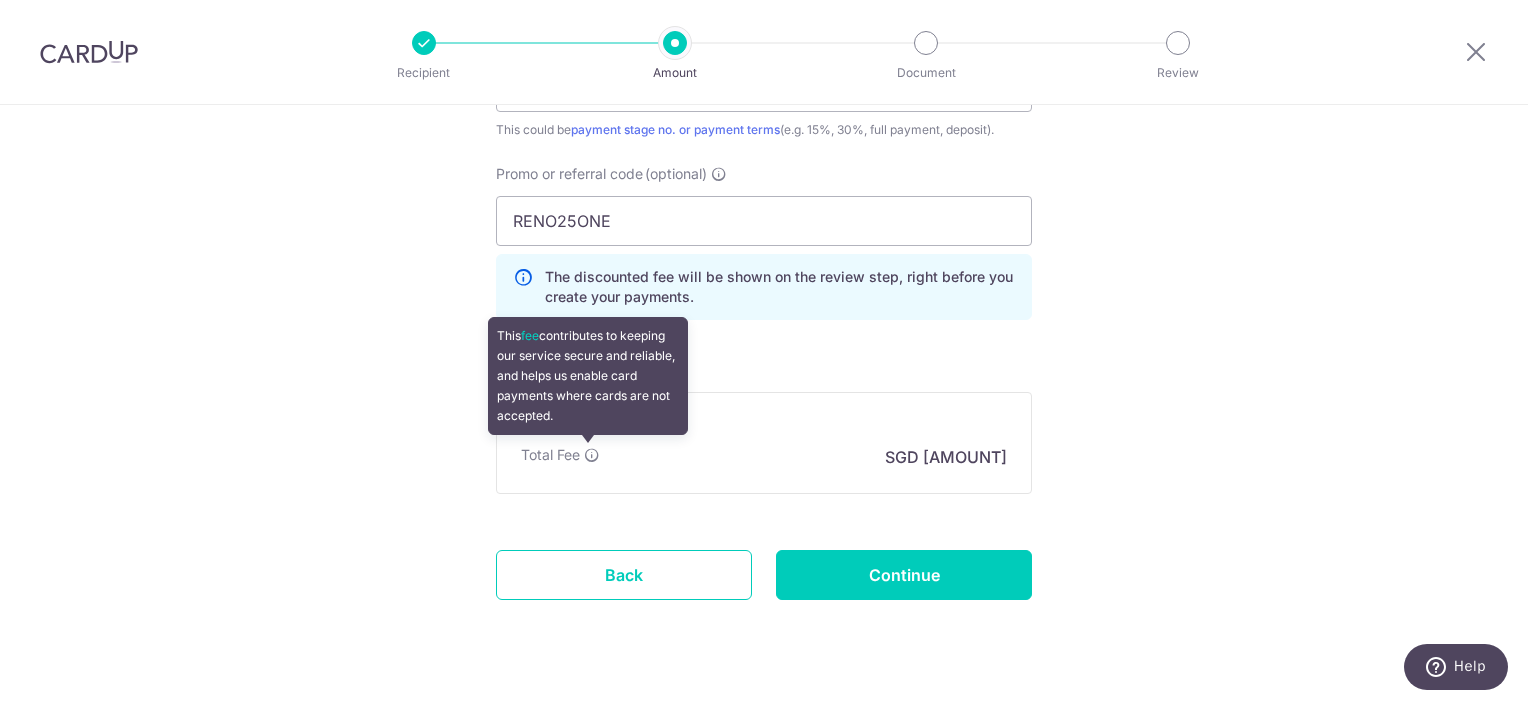 click at bounding box center [592, 455] 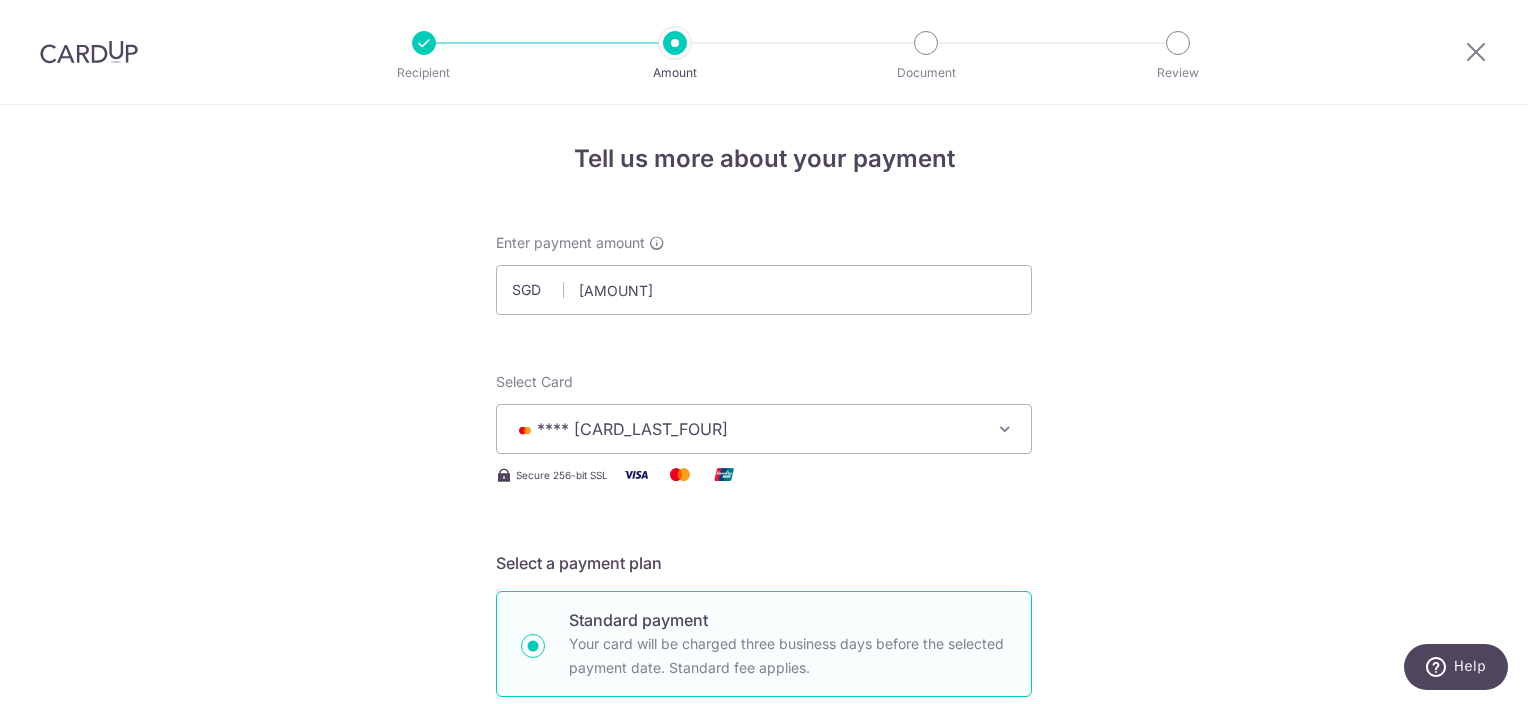 scroll, scrollTop: 0, scrollLeft: 0, axis: both 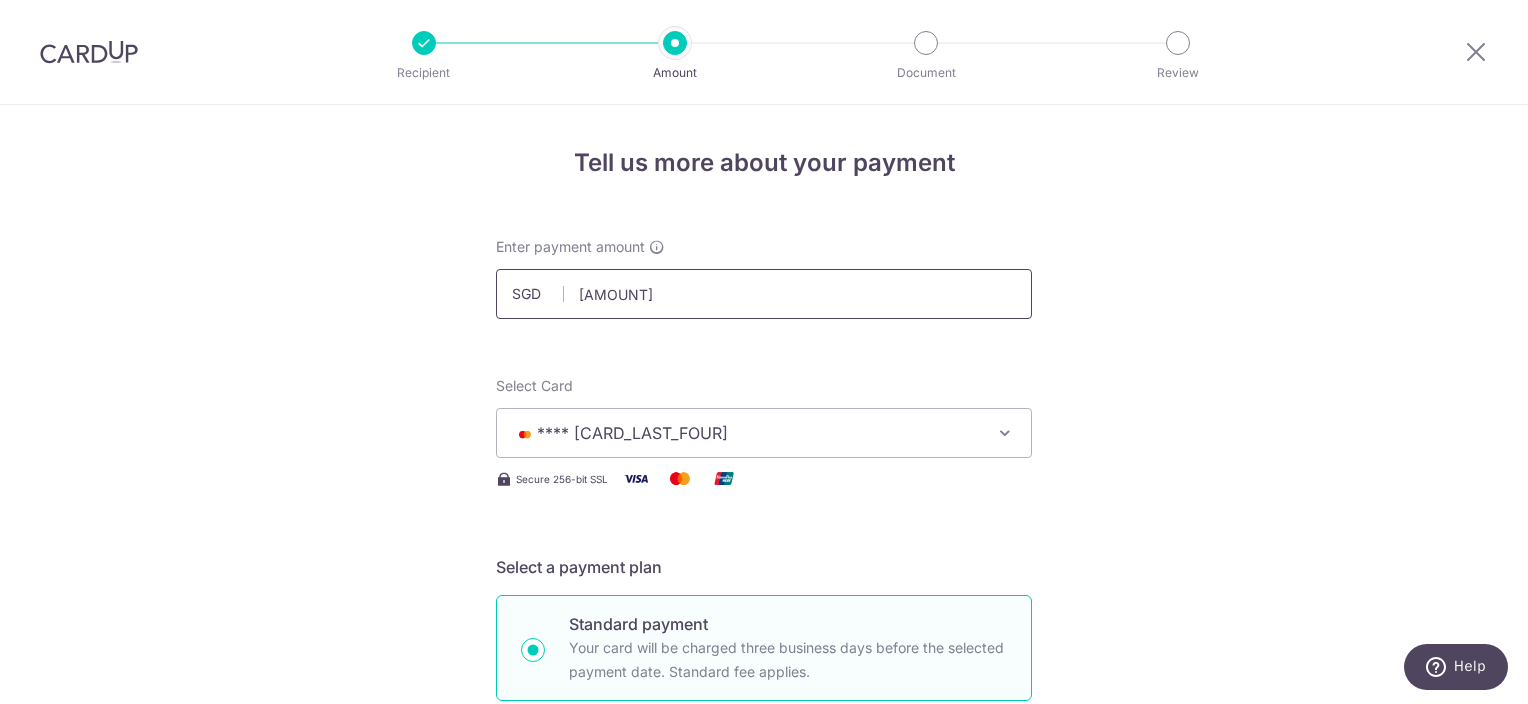 drag, startPoint x: 663, startPoint y: 292, endPoint x: 486, endPoint y: 275, distance: 177.81451 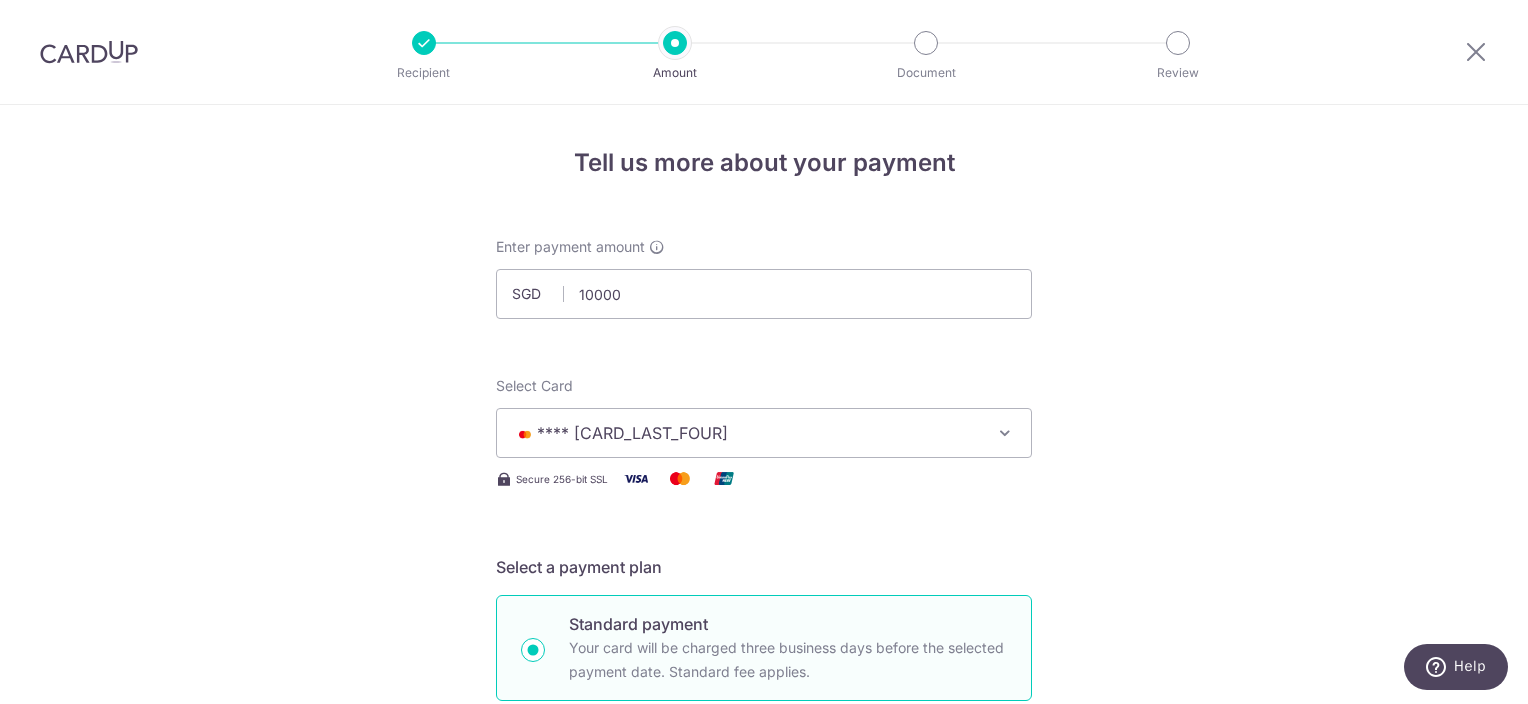 click on "Tell us more about your payment
Enter payment amount
SGD
10000
15378.25
Select Card
**** 8363
Add credit card
Your Cards
**** 8363
**** 5439
Secure 256-bit SSL
Text
New card details
Card
Secure 256-bit SSL" at bounding box center (764, 1162) 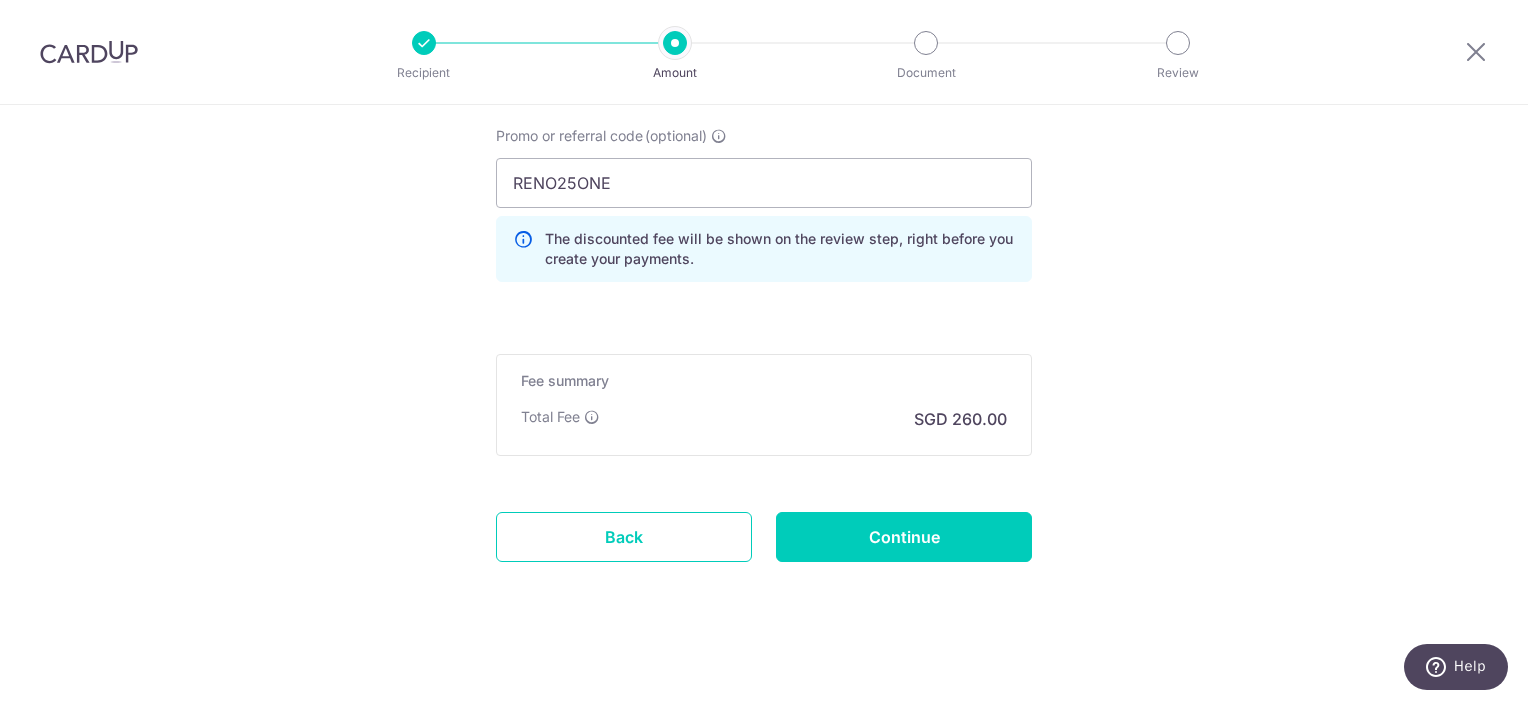scroll, scrollTop: 1512, scrollLeft: 0, axis: vertical 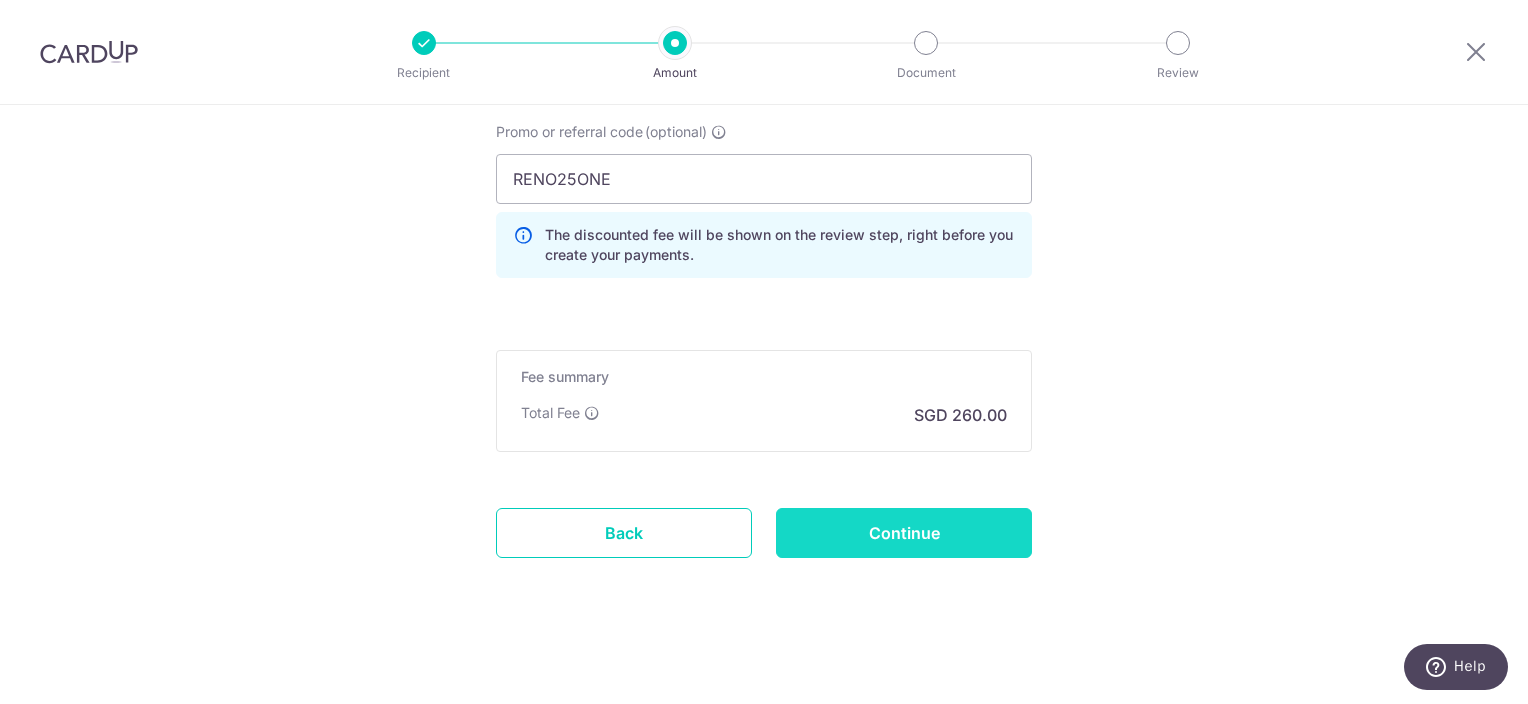 click on "Continue" at bounding box center (904, 533) 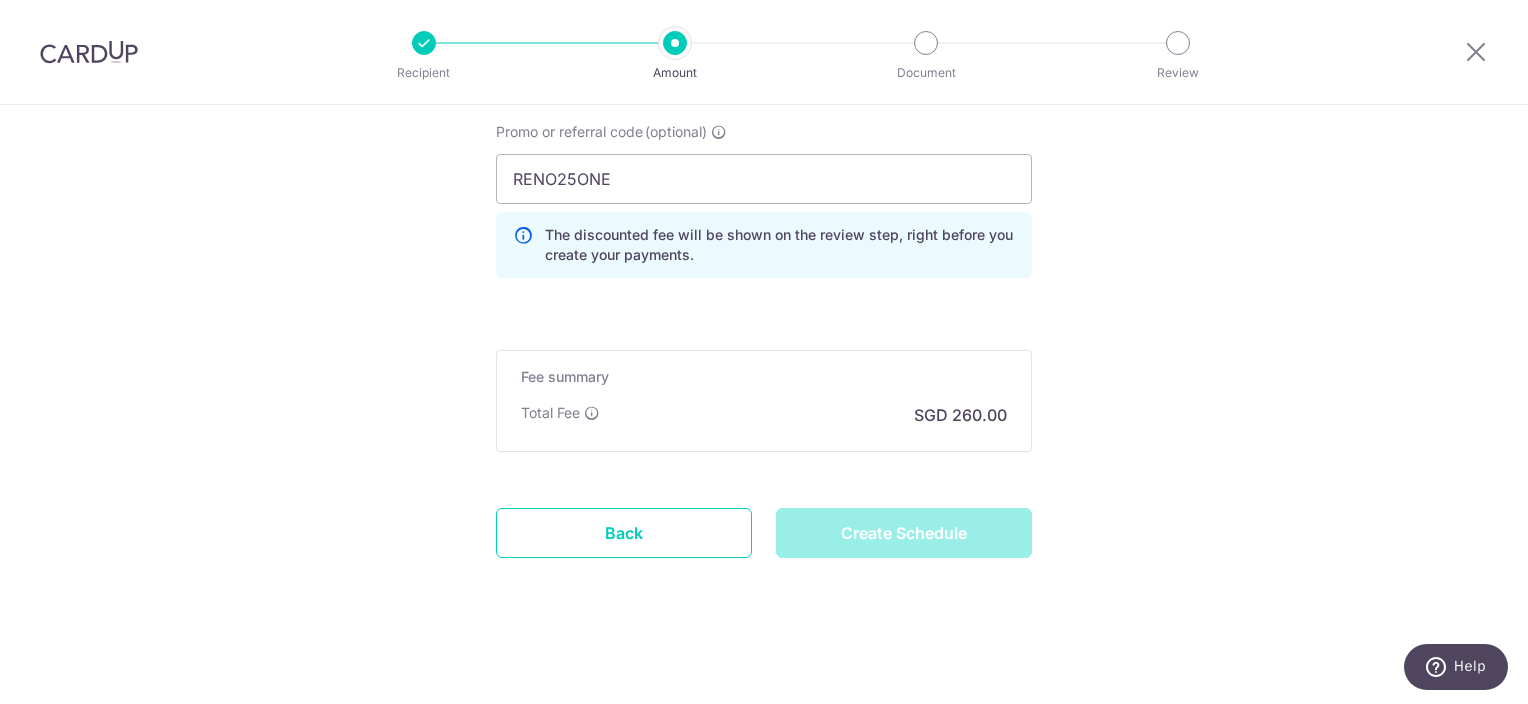 type on "Create Schedule" 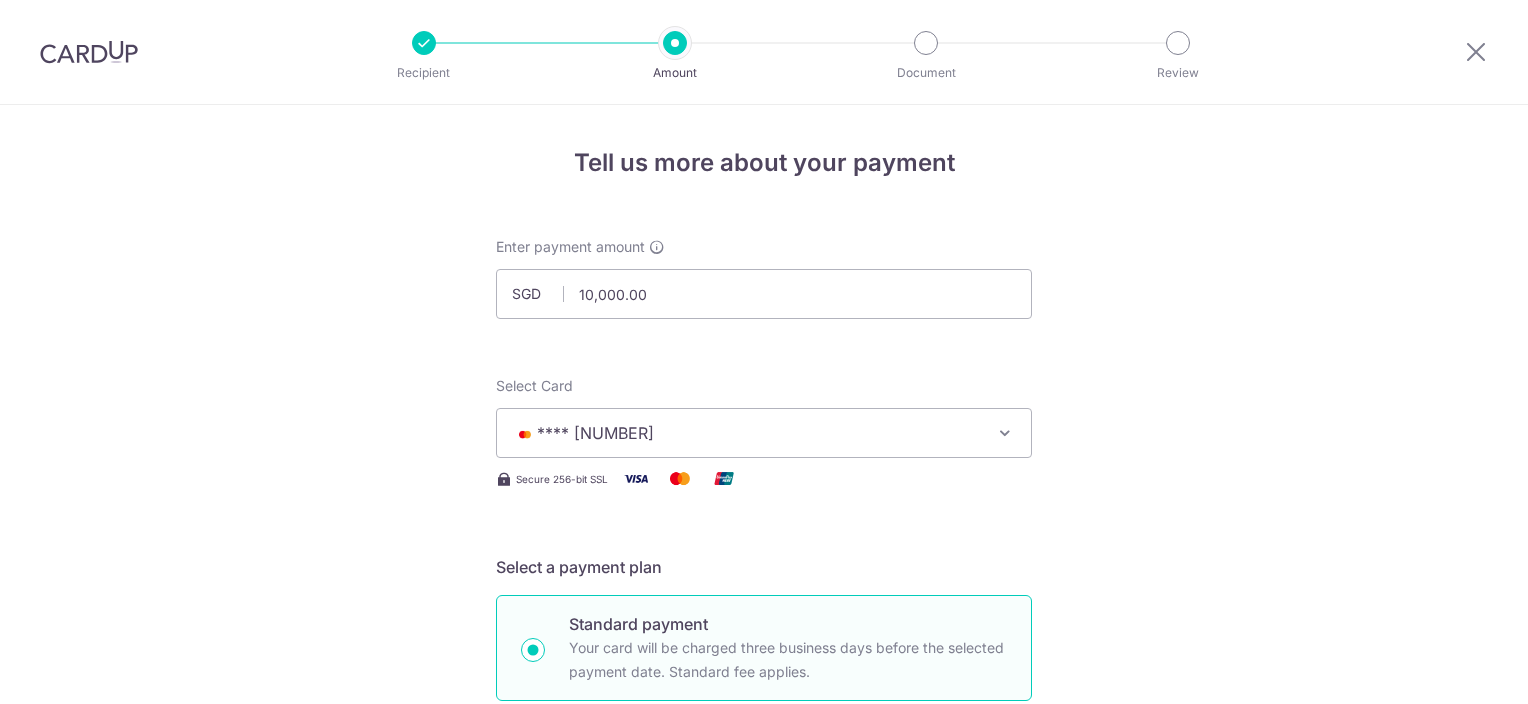 scroll, scrollTop: 0, scrollLeft: 0, axis: both 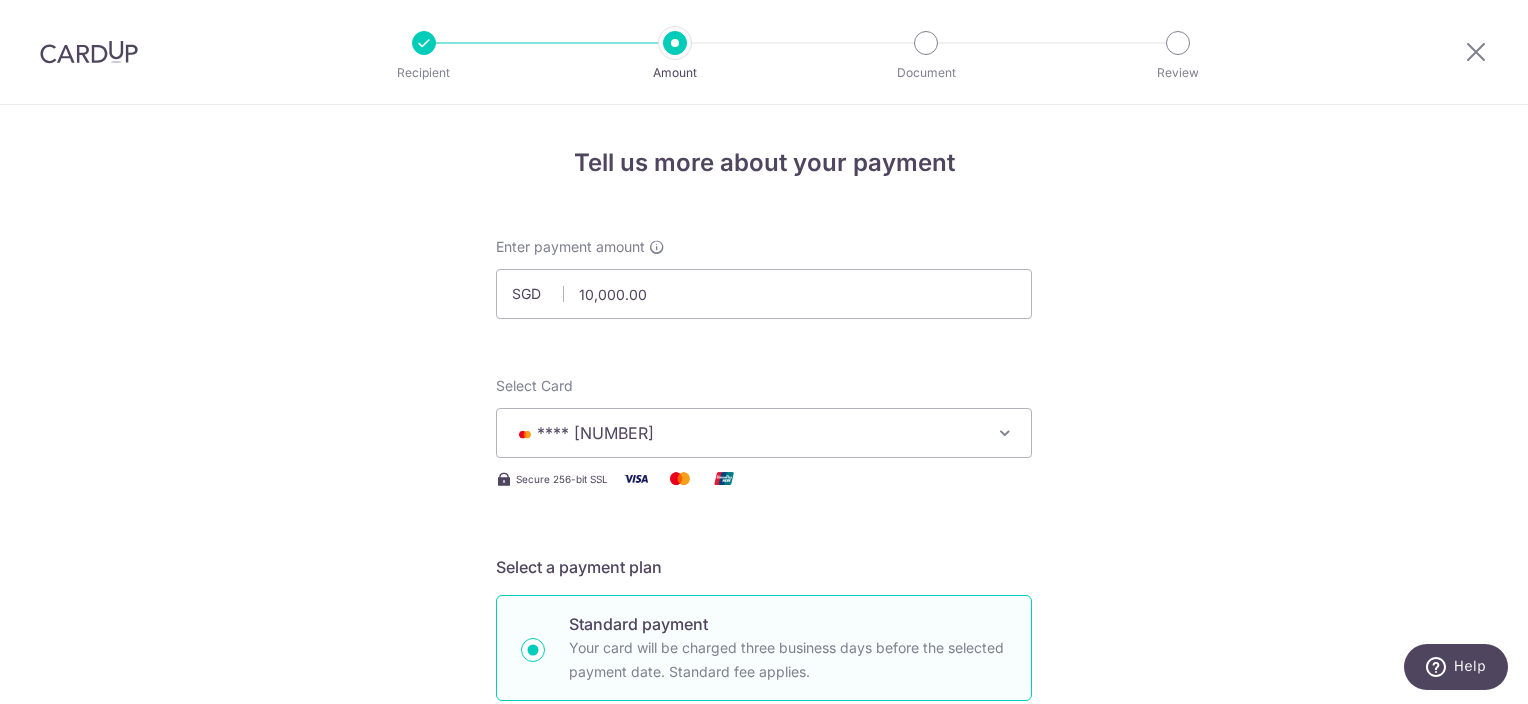 click on "**** [NUMBER]" at bounding box center (746, 433) 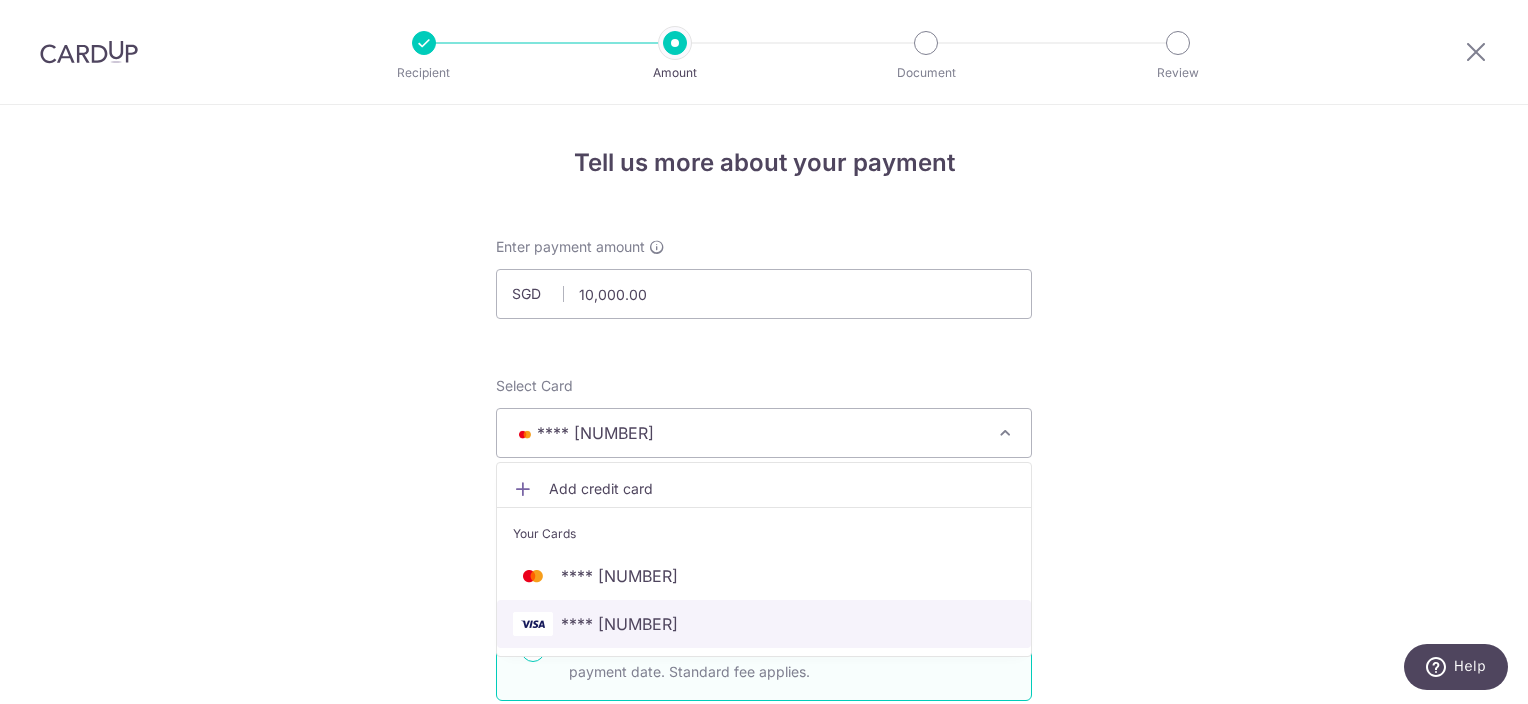 click on "**** [NUMBER]" at bounding box center [619, 624] 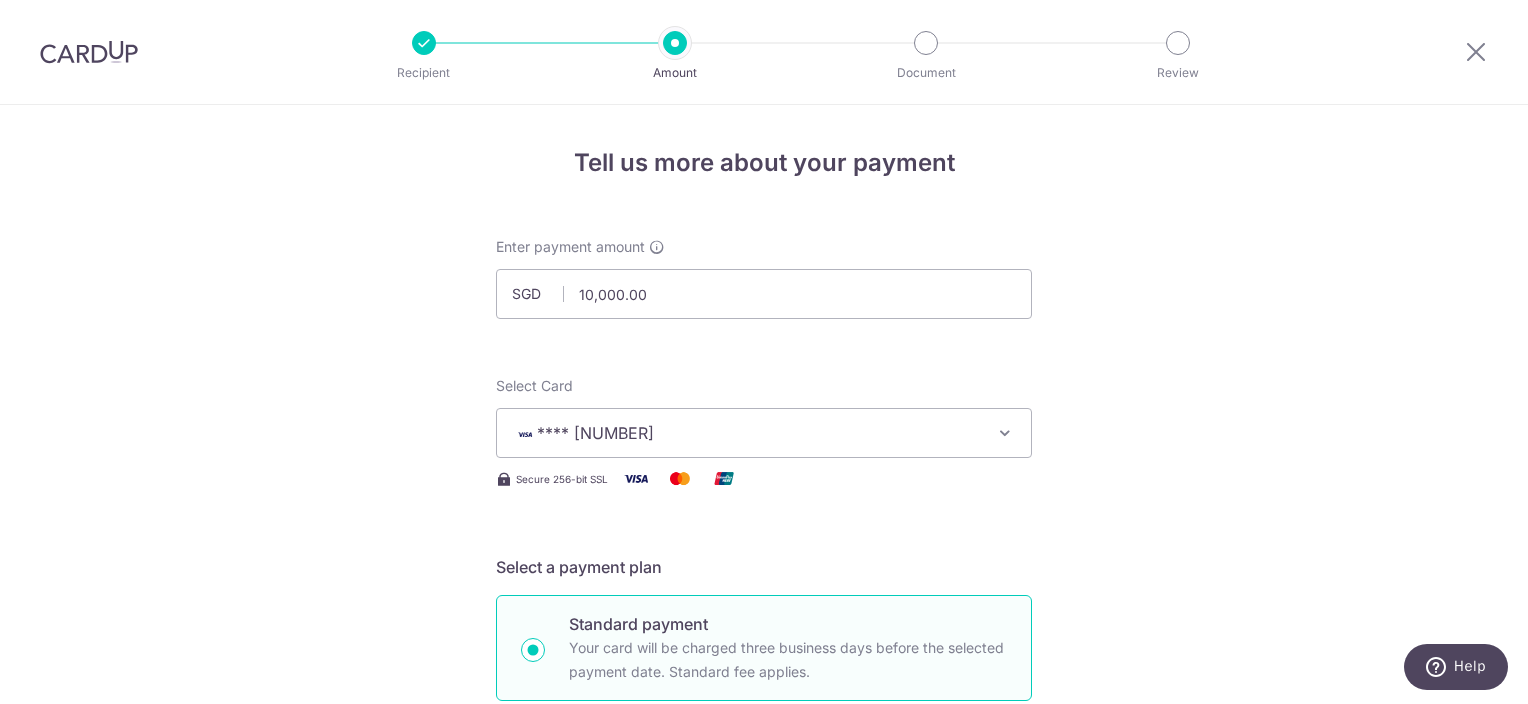click on "Tell us more about your payment
Enter payment amount
SGD
[NUMBER].00
[NUMBER].00
Select Card
**** [NUMBER]
Add credit card
Your Cards
**** [NUMBER]
**** [NUMBER]
Secure 256-bit SSL
Text
New card details
Card
Secure 256-bit SSL" at bounding box center [764, 1176] 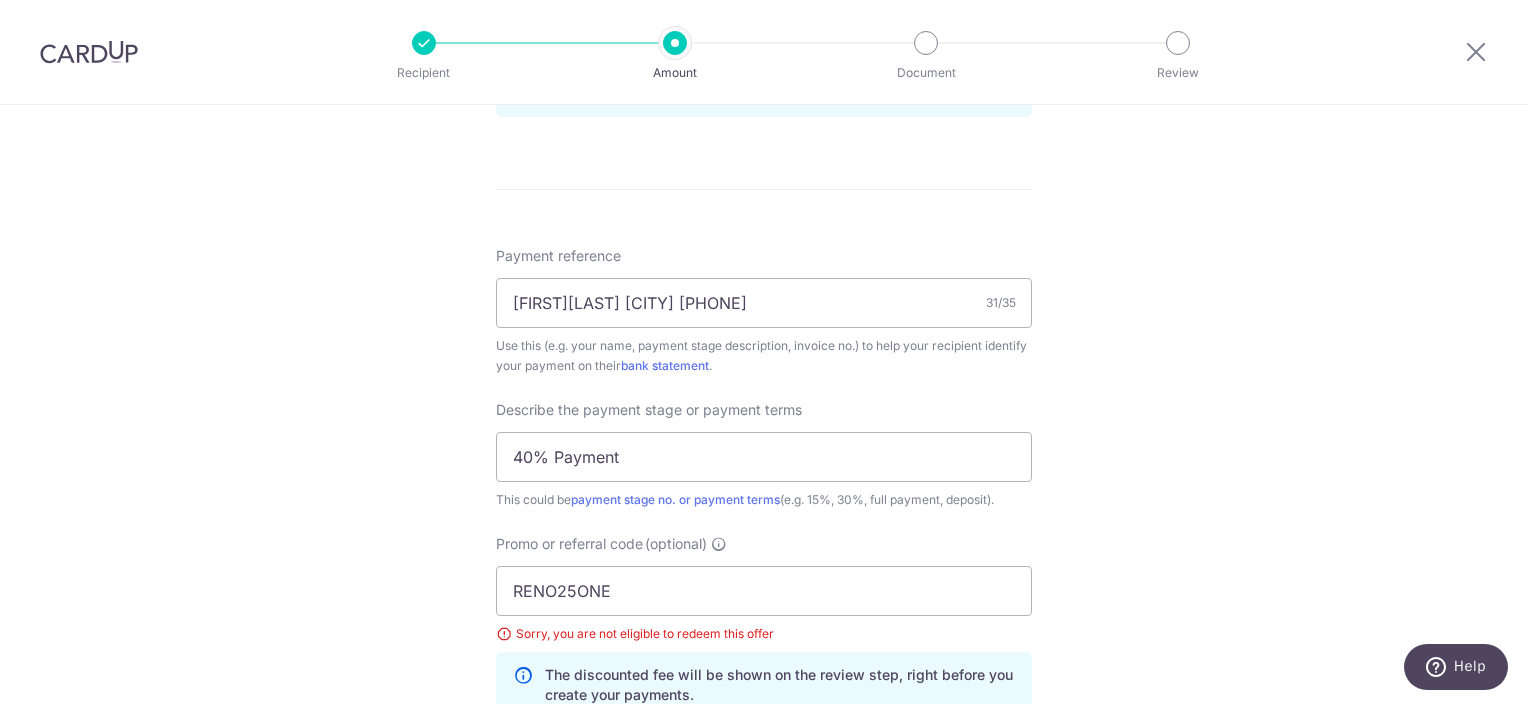 scroll, scrollTop: 1540, scrollLeft: 0, axis: vertical 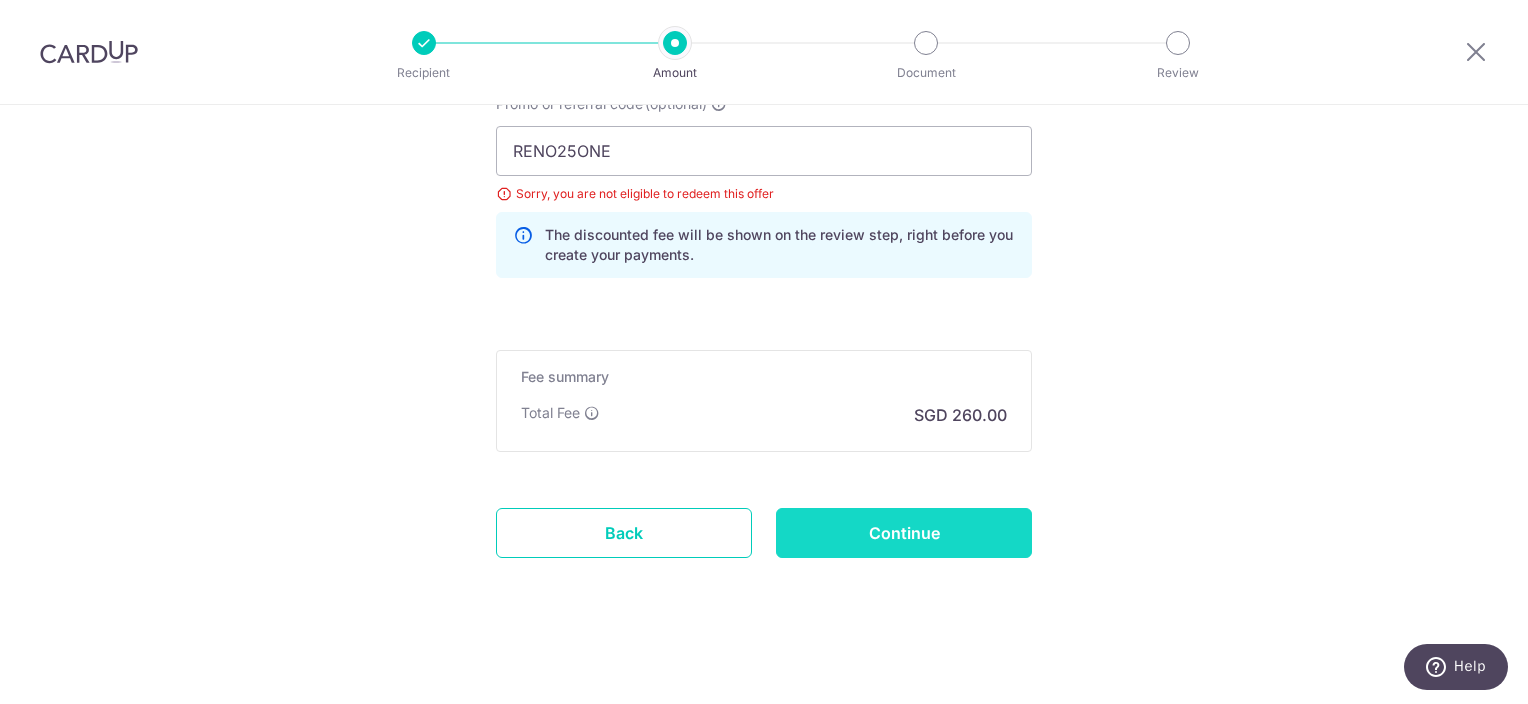 click on "Continue" at bounding box center (904, 533) 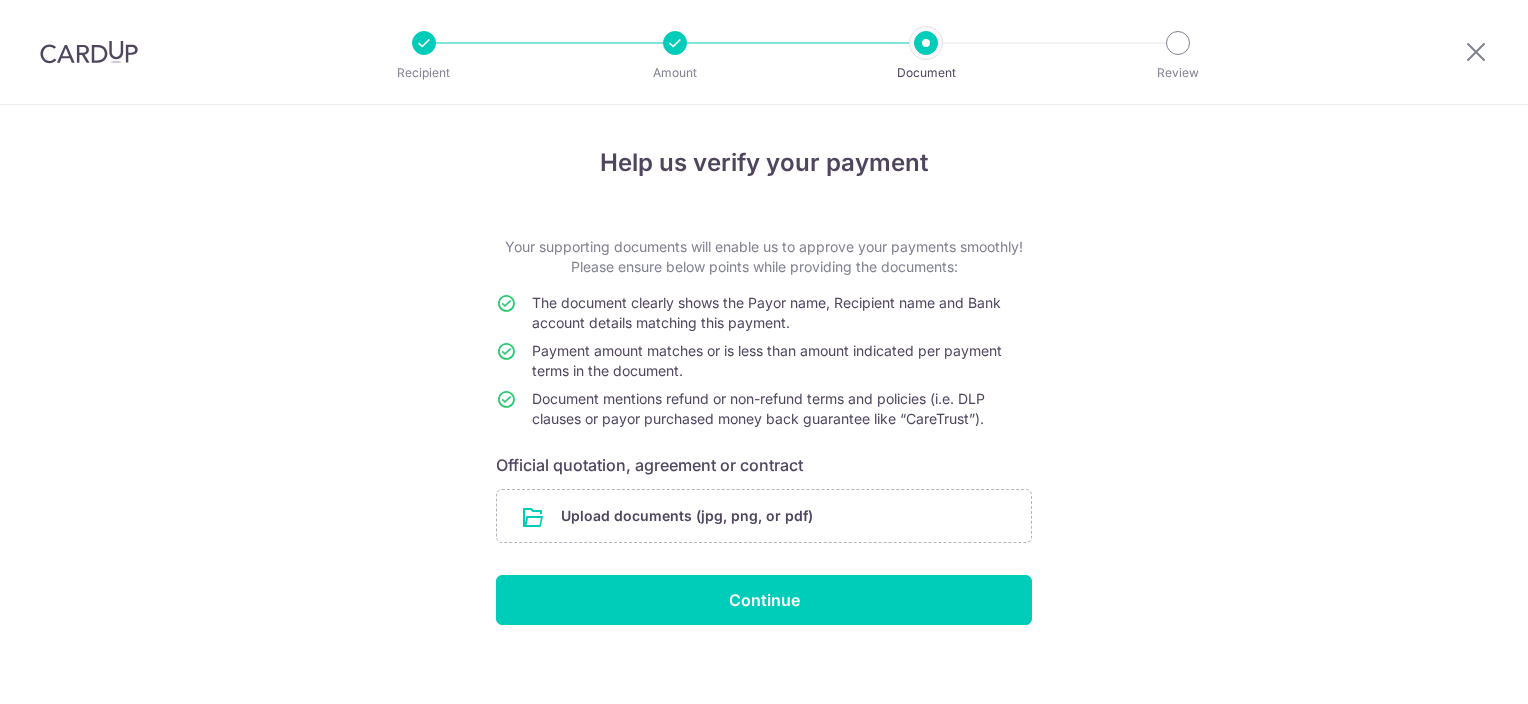 scroll, scrollTop: 0, scrollLeft: 0, axis: both 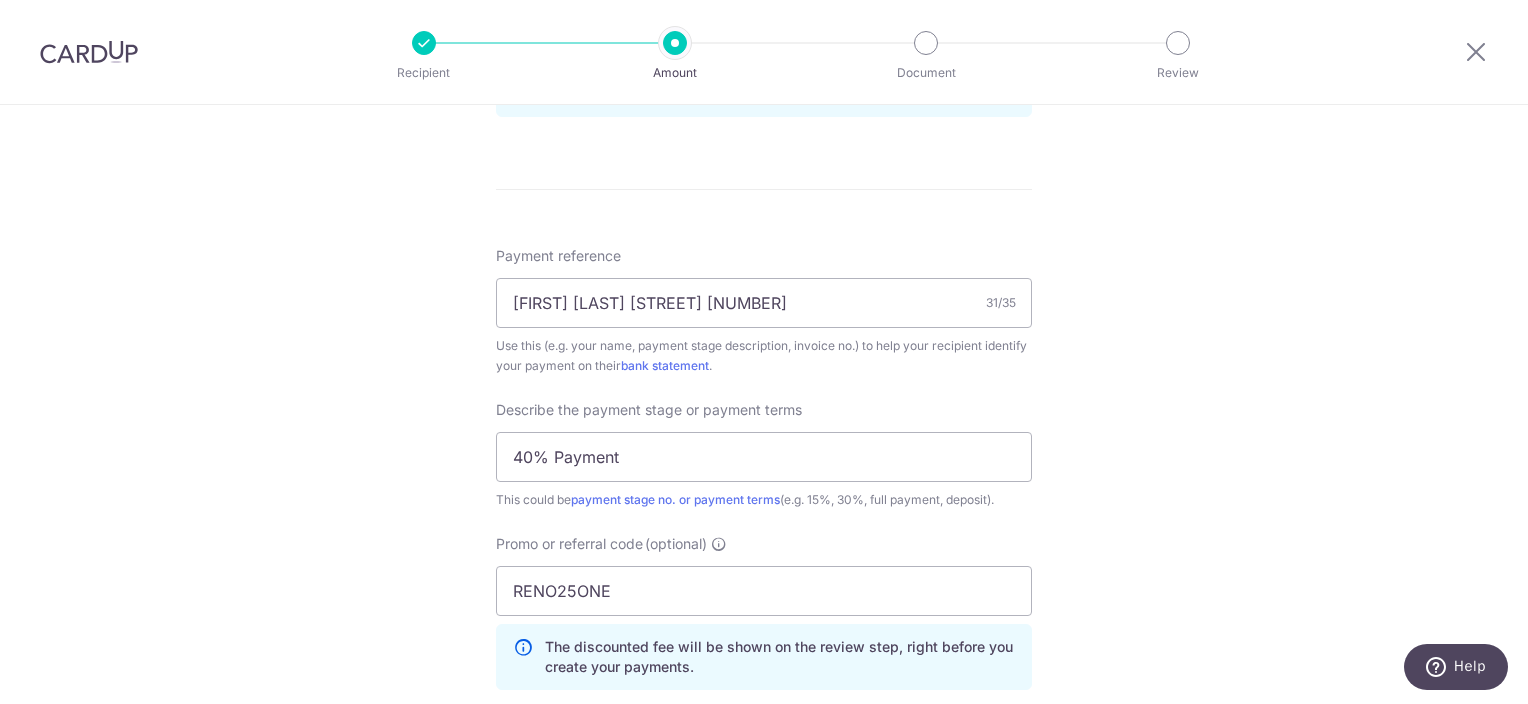 click on "Tell us more about your payment
SGD
[AMOUNT]
[AMOUNT]
Select Card
**** [CARD_LAST_FOUR]
Add credit card
Your Cards
**** [CARD_LAST_FOUR]
**** [CARD_LAST_FOUR]
Secure 256-bit SSL
Text
New card details
Card
Secure 256-bit SSL" at bounding box center [764, 62] 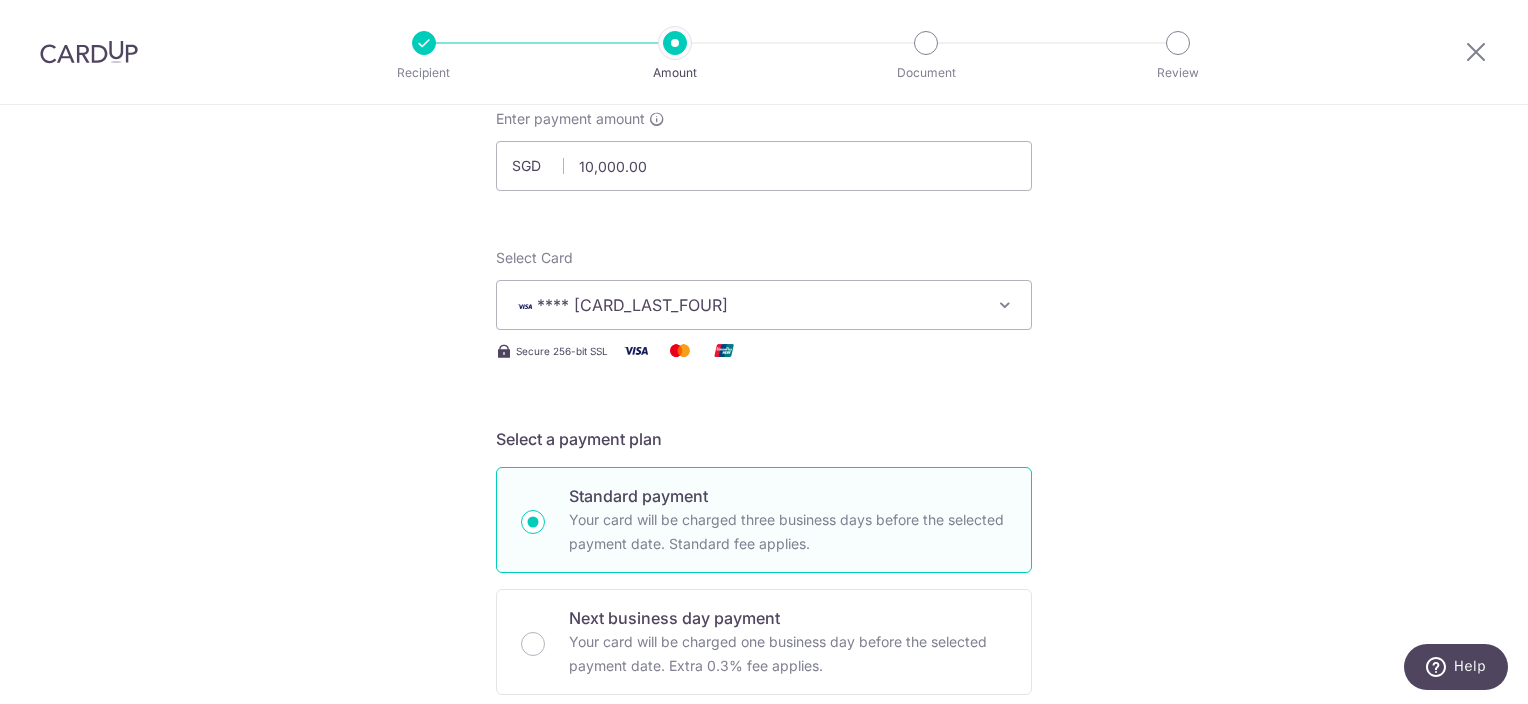 scroll, scrollTop: 100, scrollLeft: 0, axis: vertical 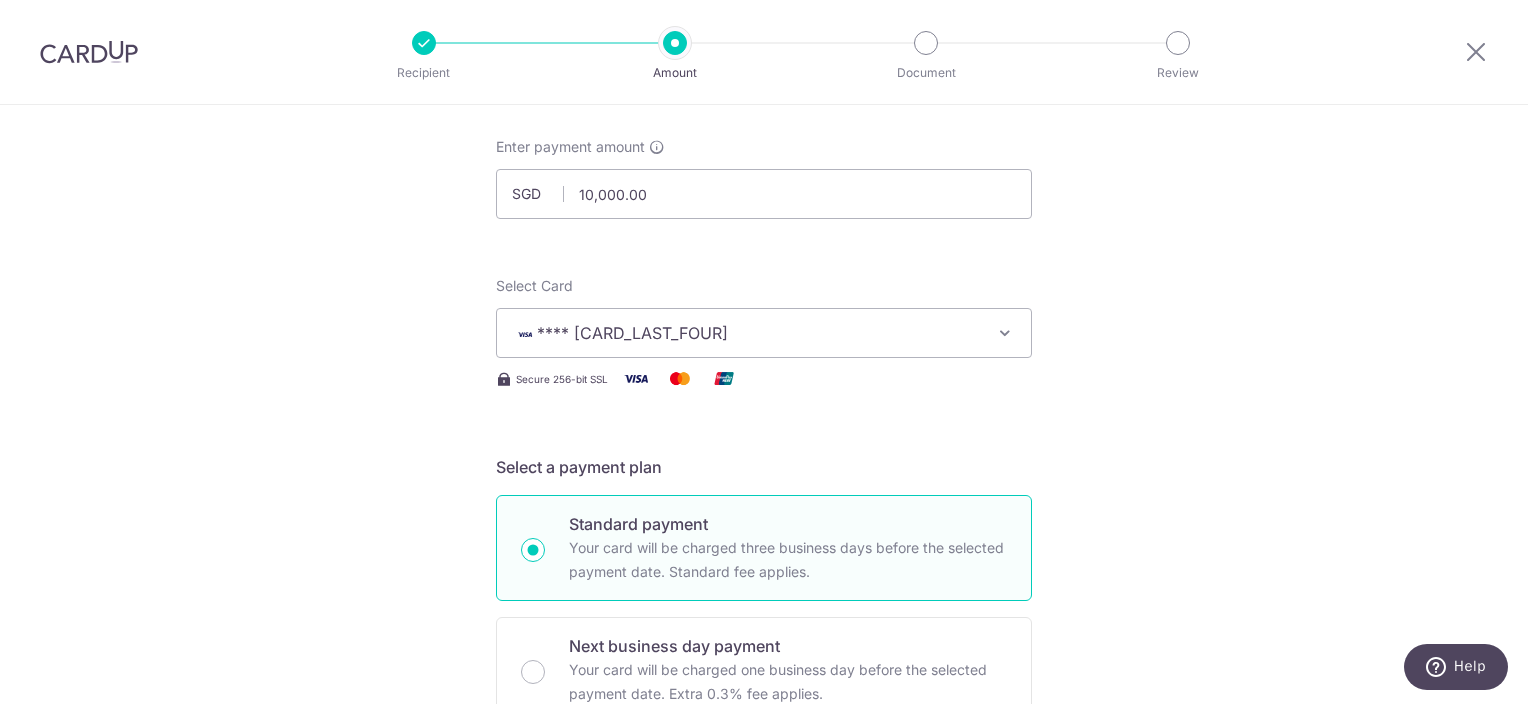 click on "**** [CARD_LAST_FOUR]" at bounding box center (746, 333) 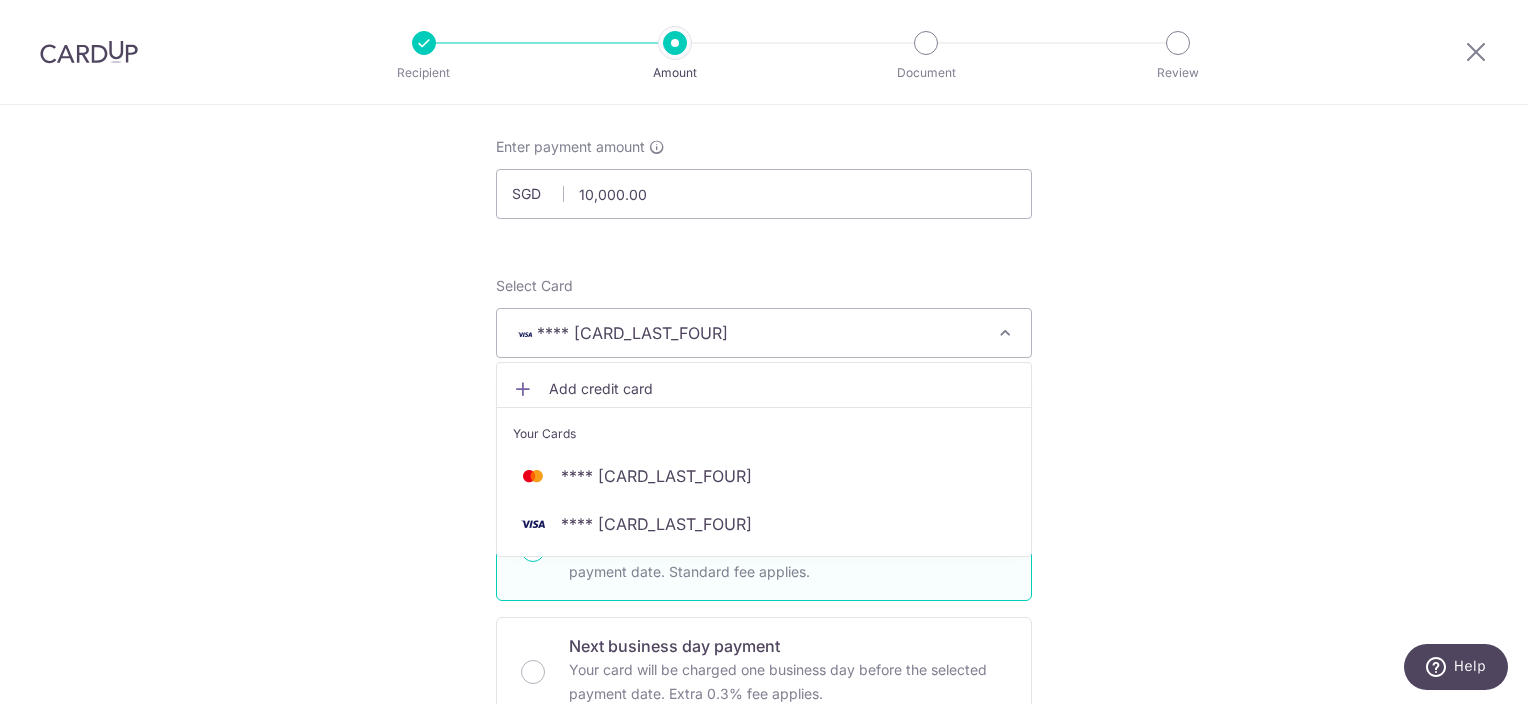 click on "Tell us more about your payment
SGD
[AMOUNT]
[AMOUNT]
Select Card
**** [CARD_LAST_FOUR]
Add credit card
Your Cards
**** [CARD_LAST_FOUR]
**** [CARD_LAST_FOUR]
Secure 256-bit SSL
Text
New card details
Card
Secure 256-bit SSL" at bounding box center [764, 1062] 